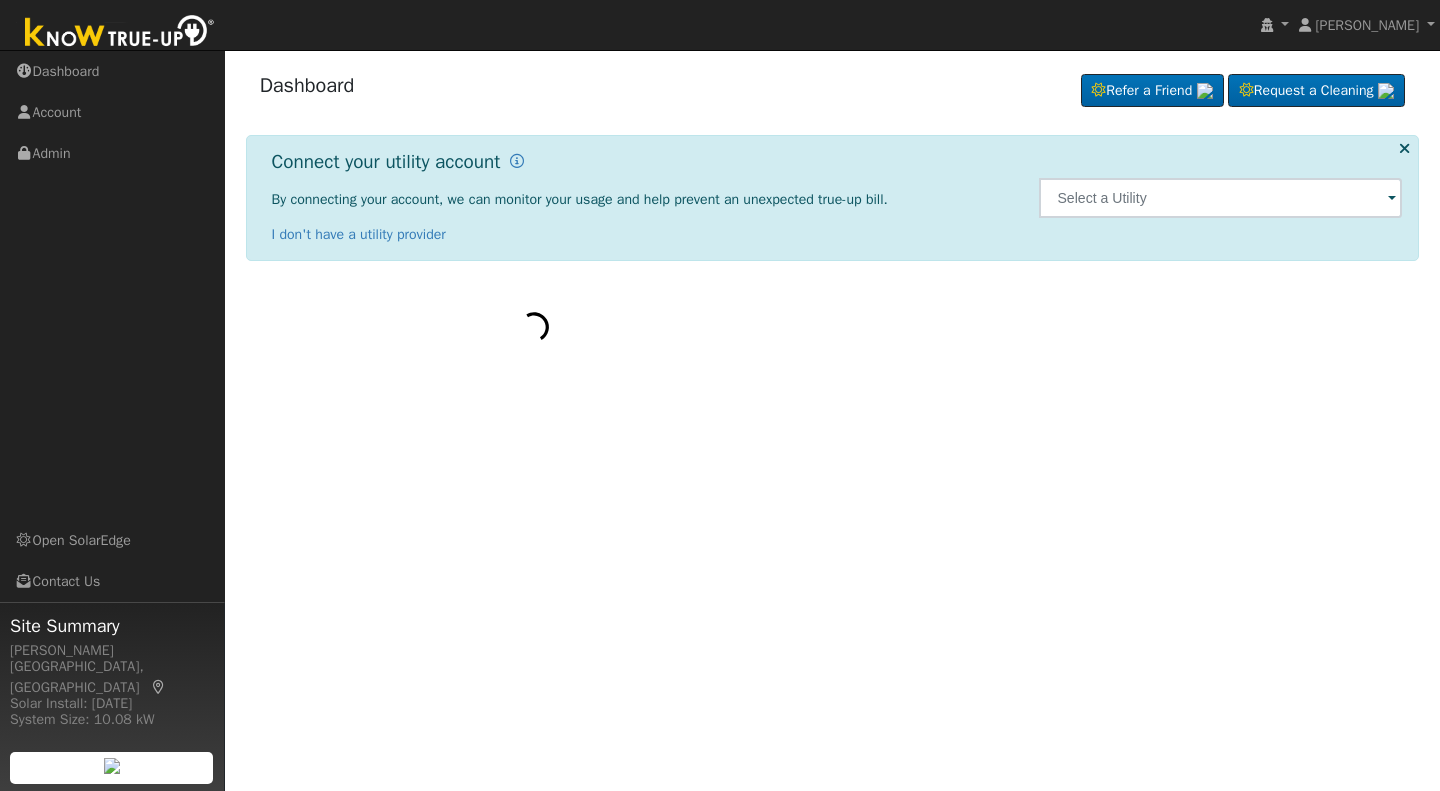 scroll, scrollTop: 0, scrollLeft: 0, axis: both 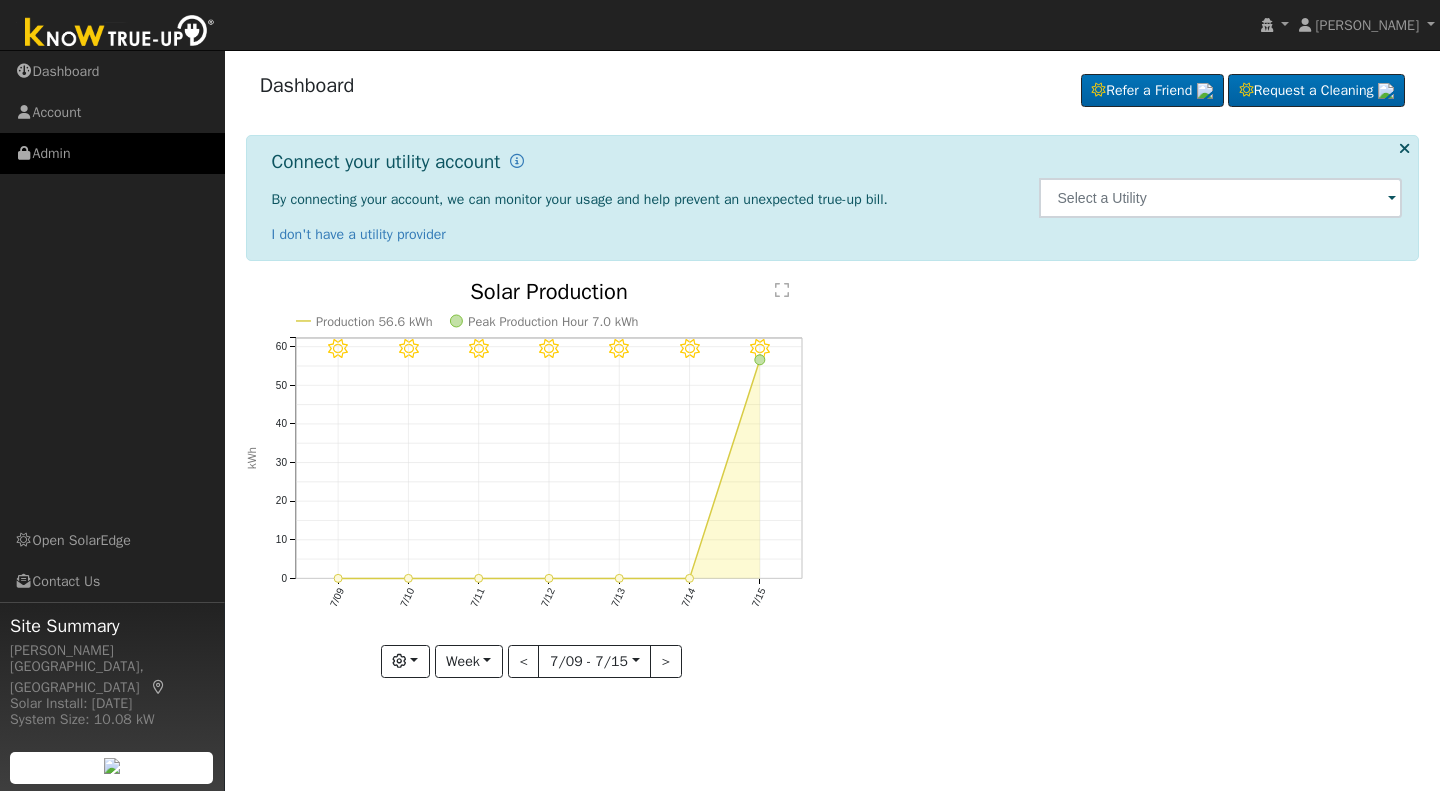 click on "Admin" at bounding box center [112, 153] 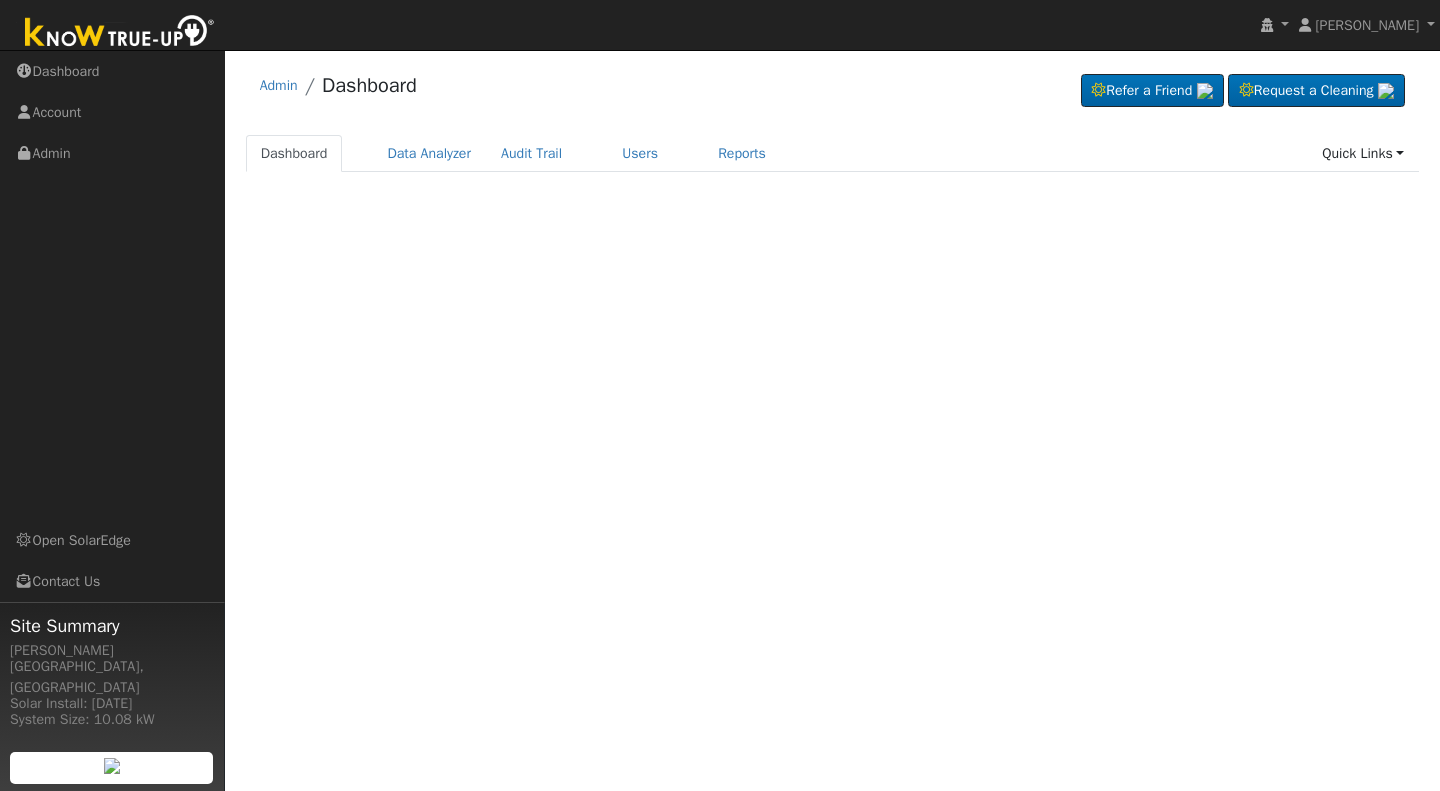 scroll, scrollTop: 0, scrollLeft: 0, axis: both 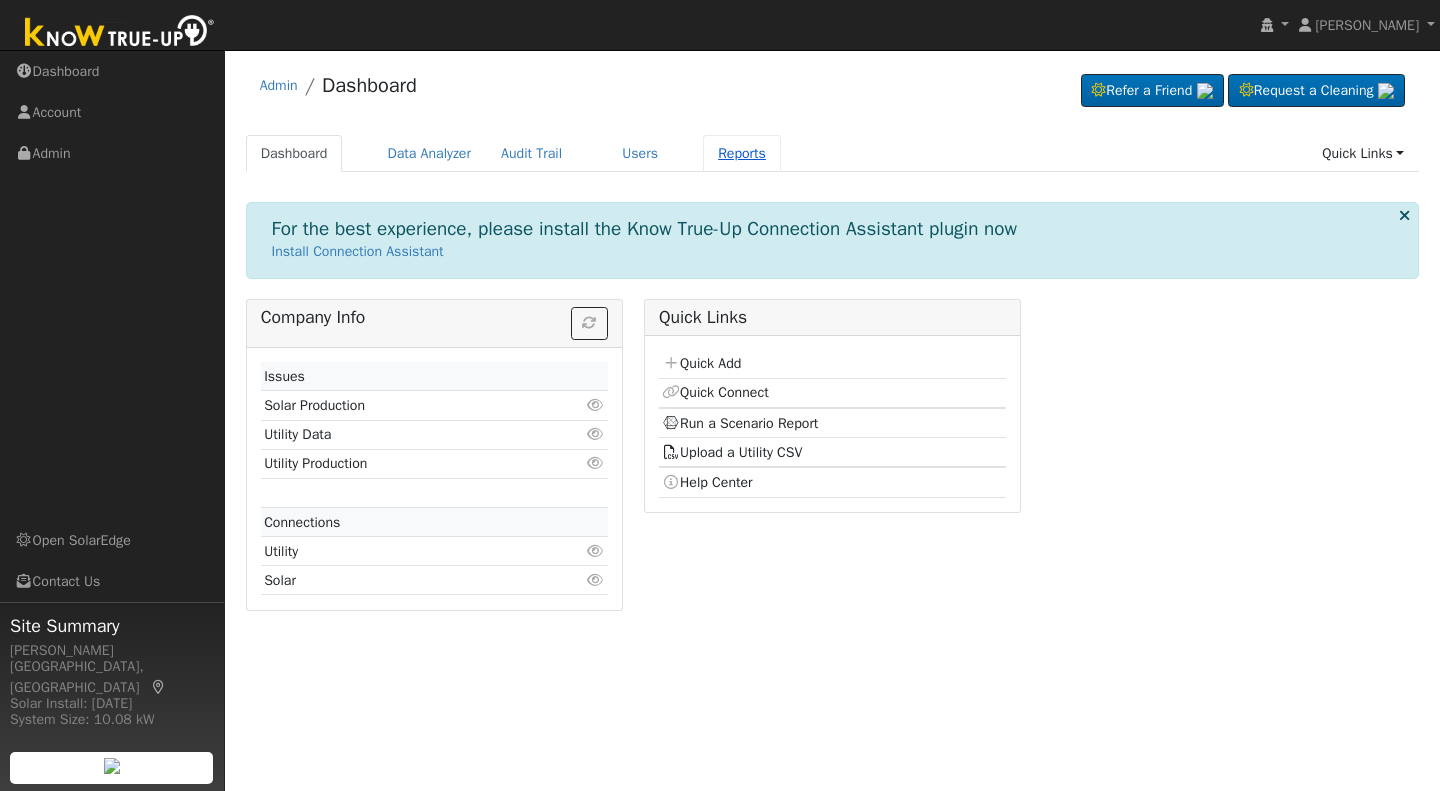 click on "Reports" at bounding box center (742, 153) 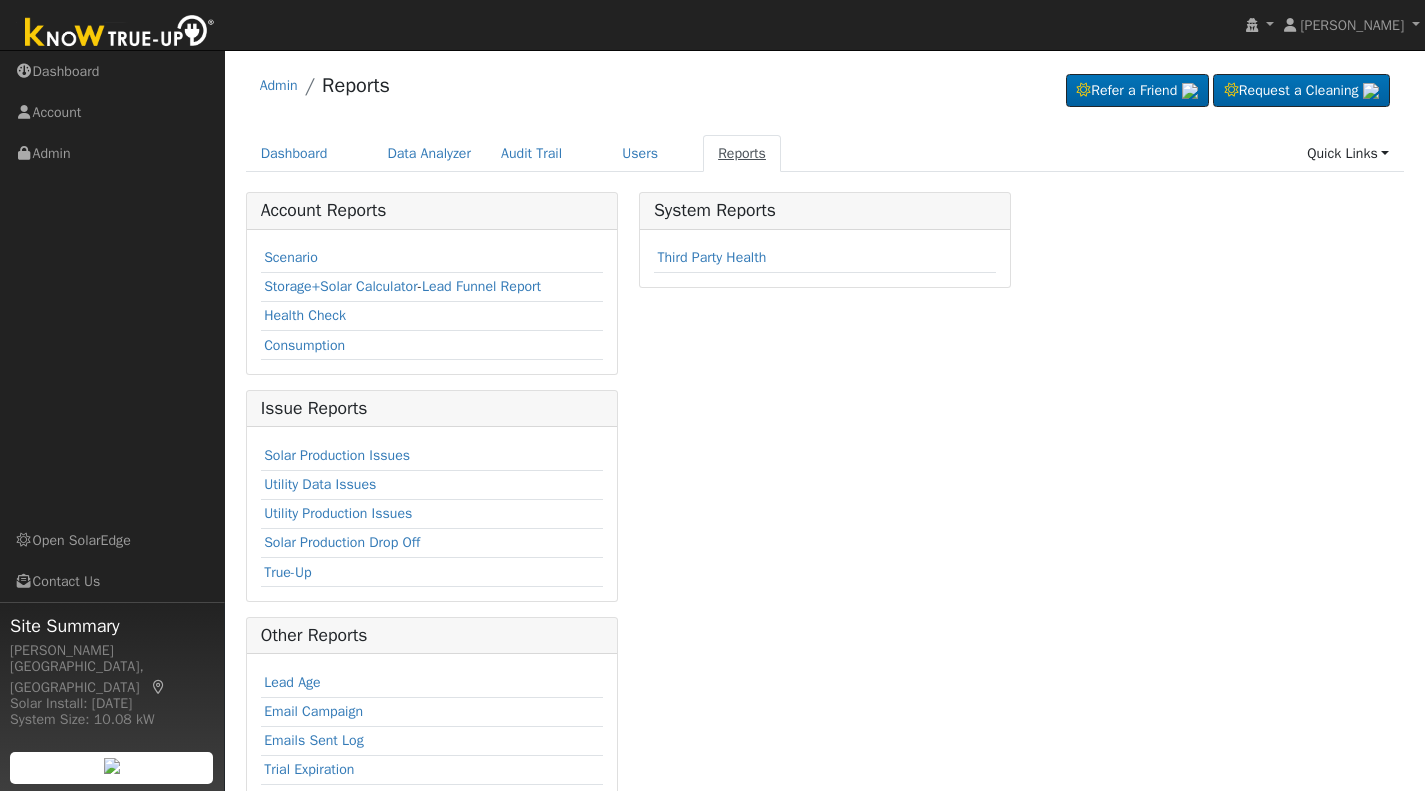 scroll, scrollTop: 0, scrollLeft: 0, axis: both 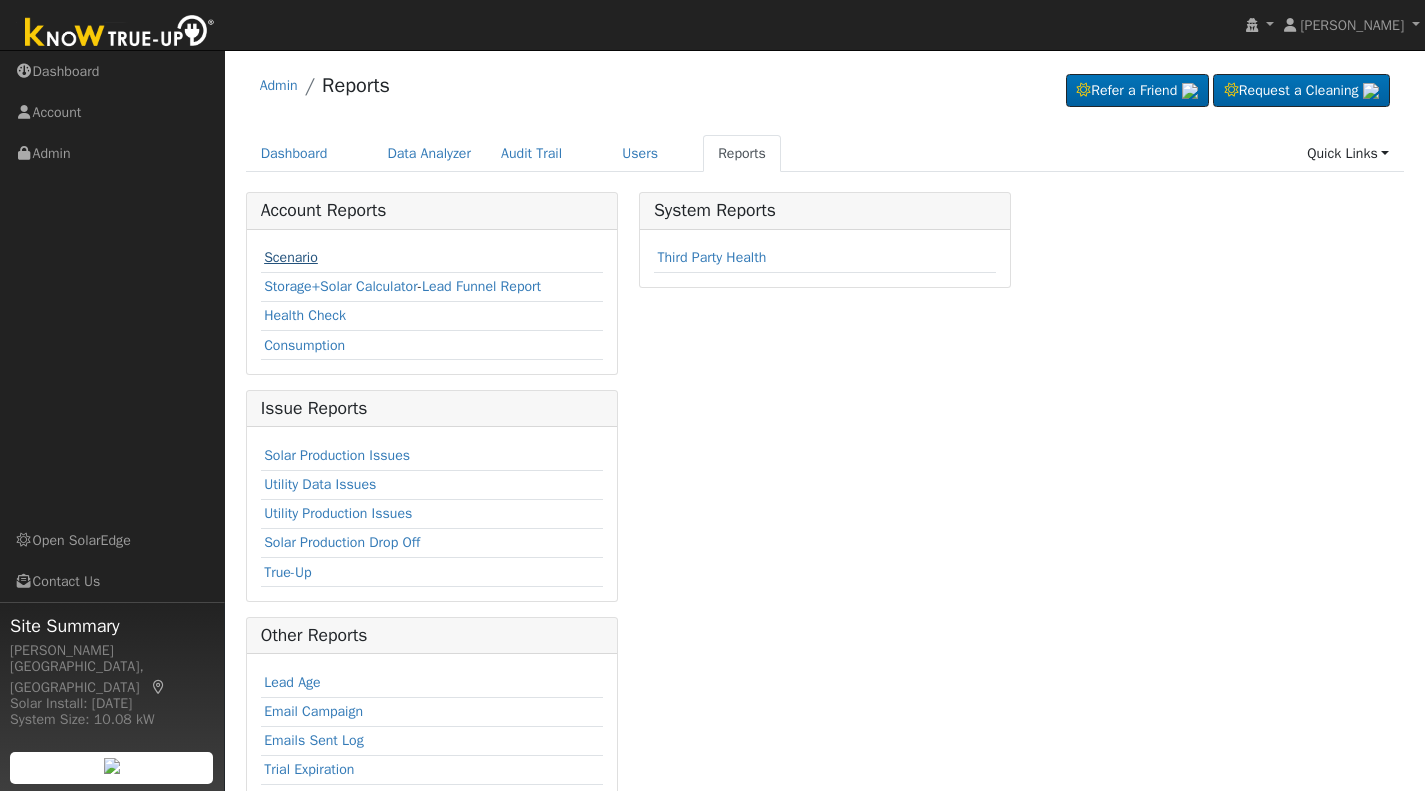 click on "Scenario" at bounding box center [291, 257] 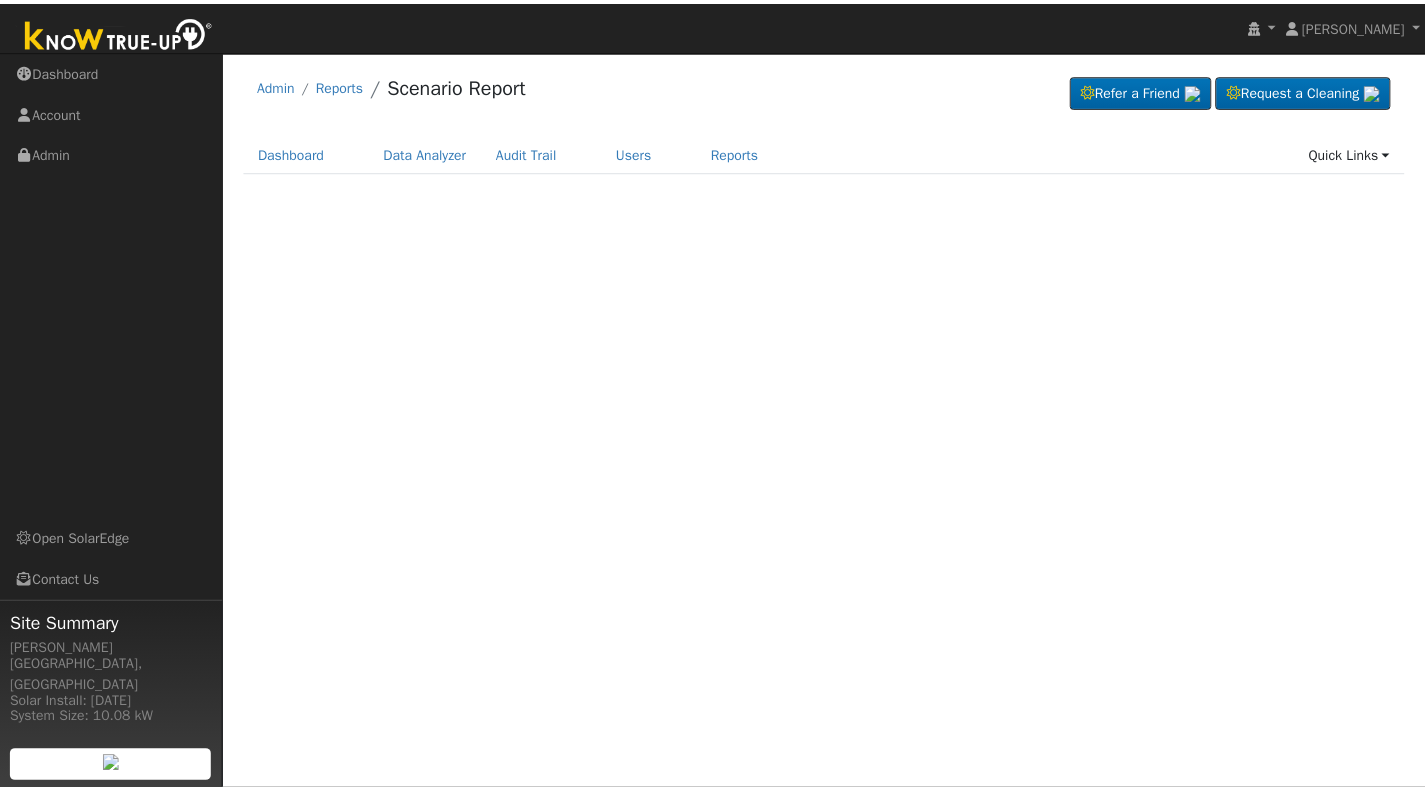 scroll, scrollTop: 0, scrollLeft: 0, axis: both 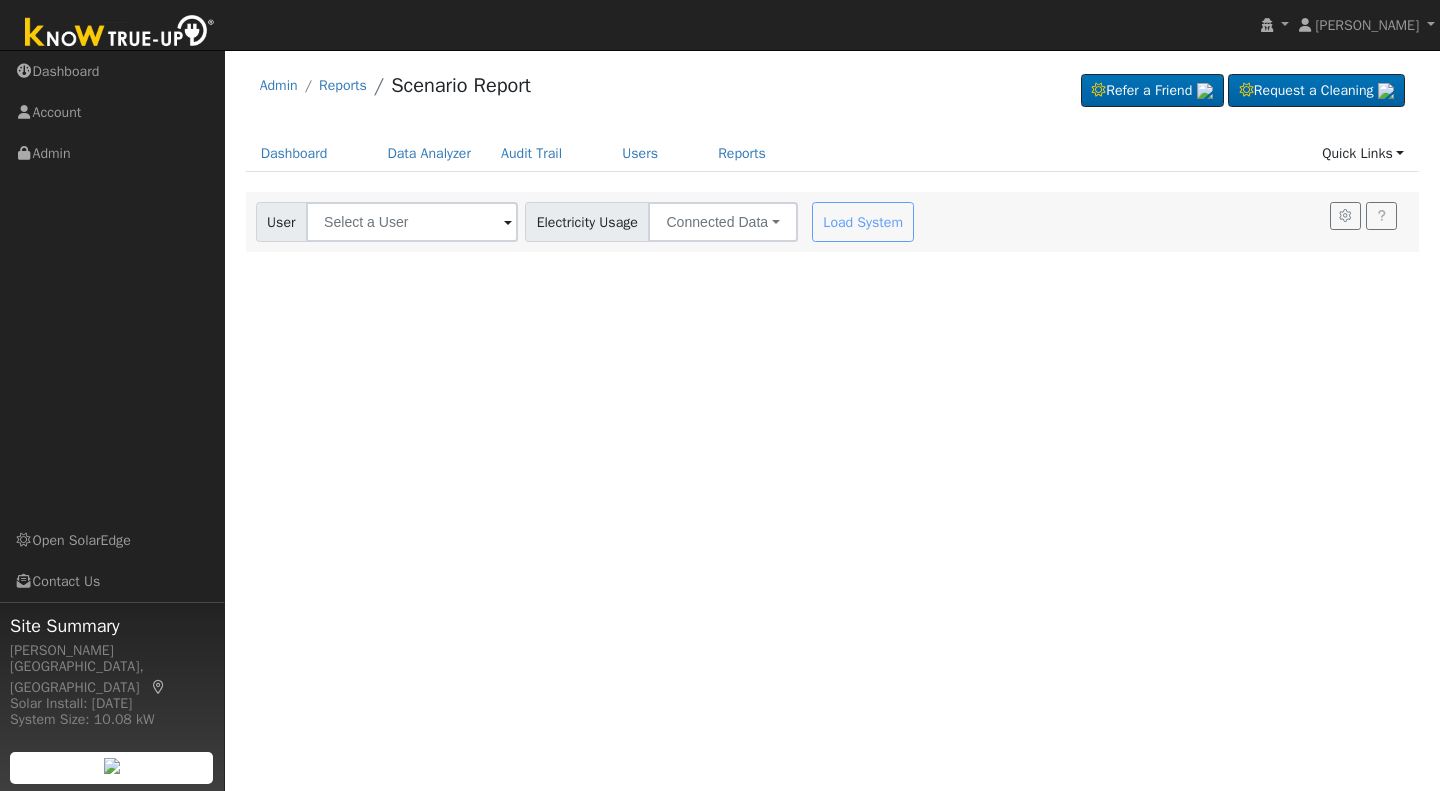 click at bounding box center (508, 223) 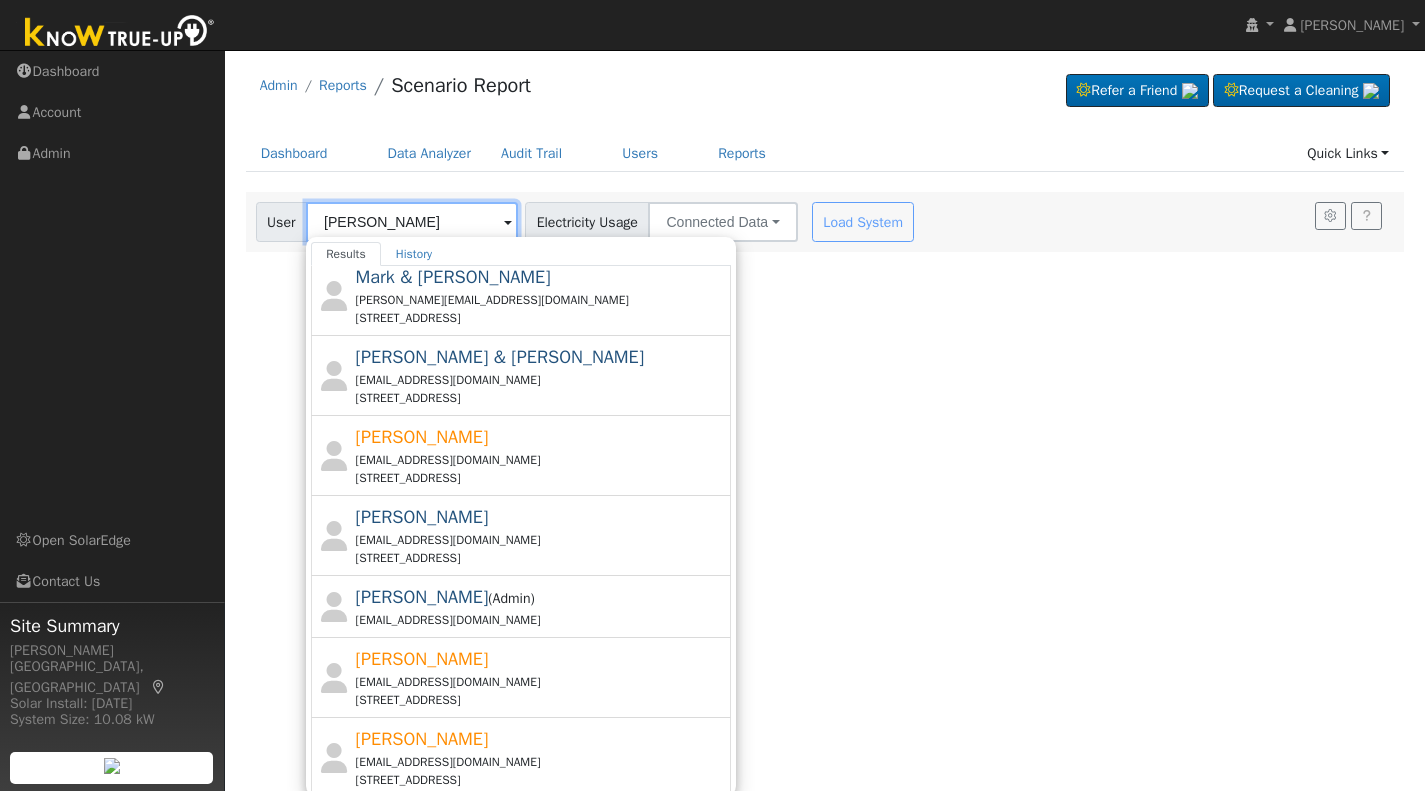 scroll, scrollTop: 573, scrollLeft: 0, axis: vertical 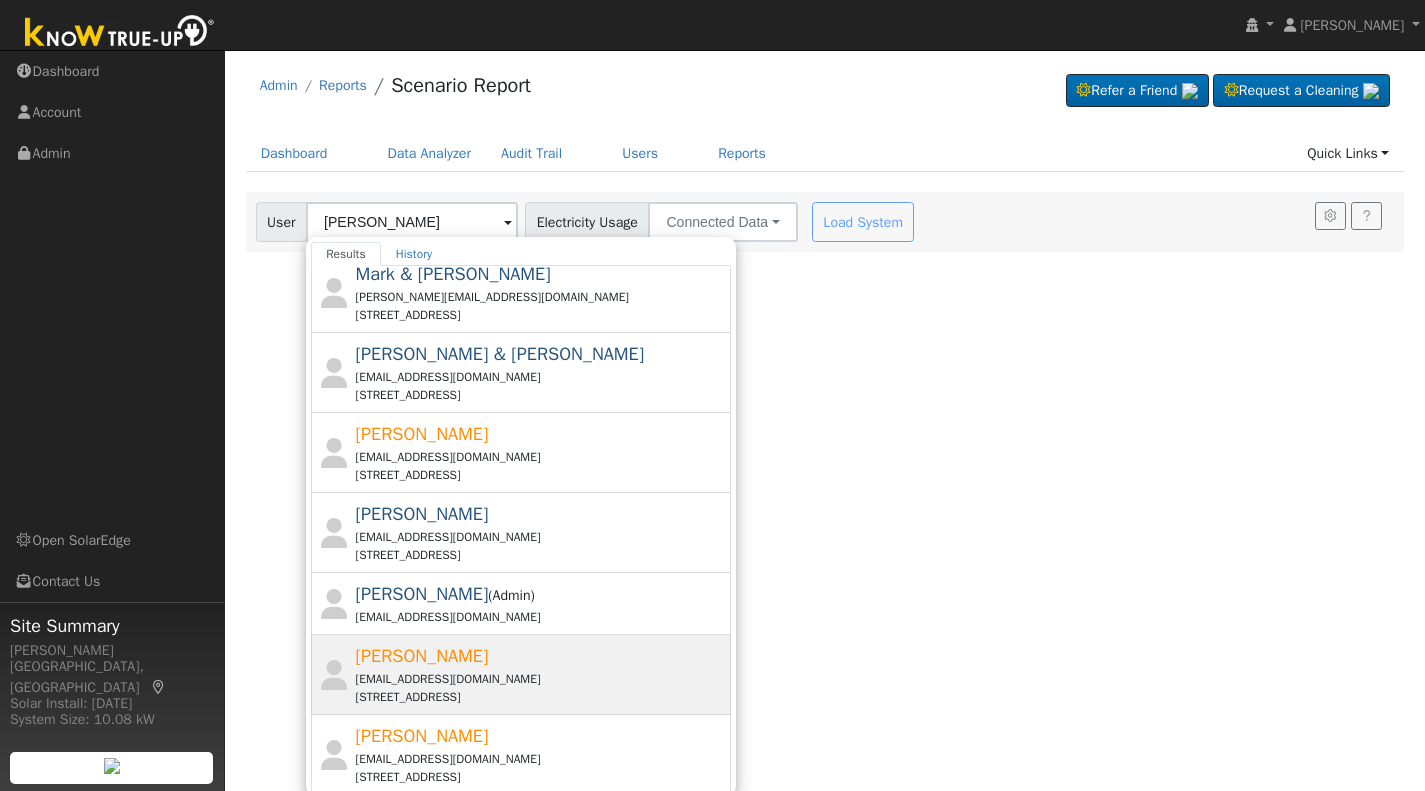 click on "John-Mark Brix" at bounding box center (422, 656) 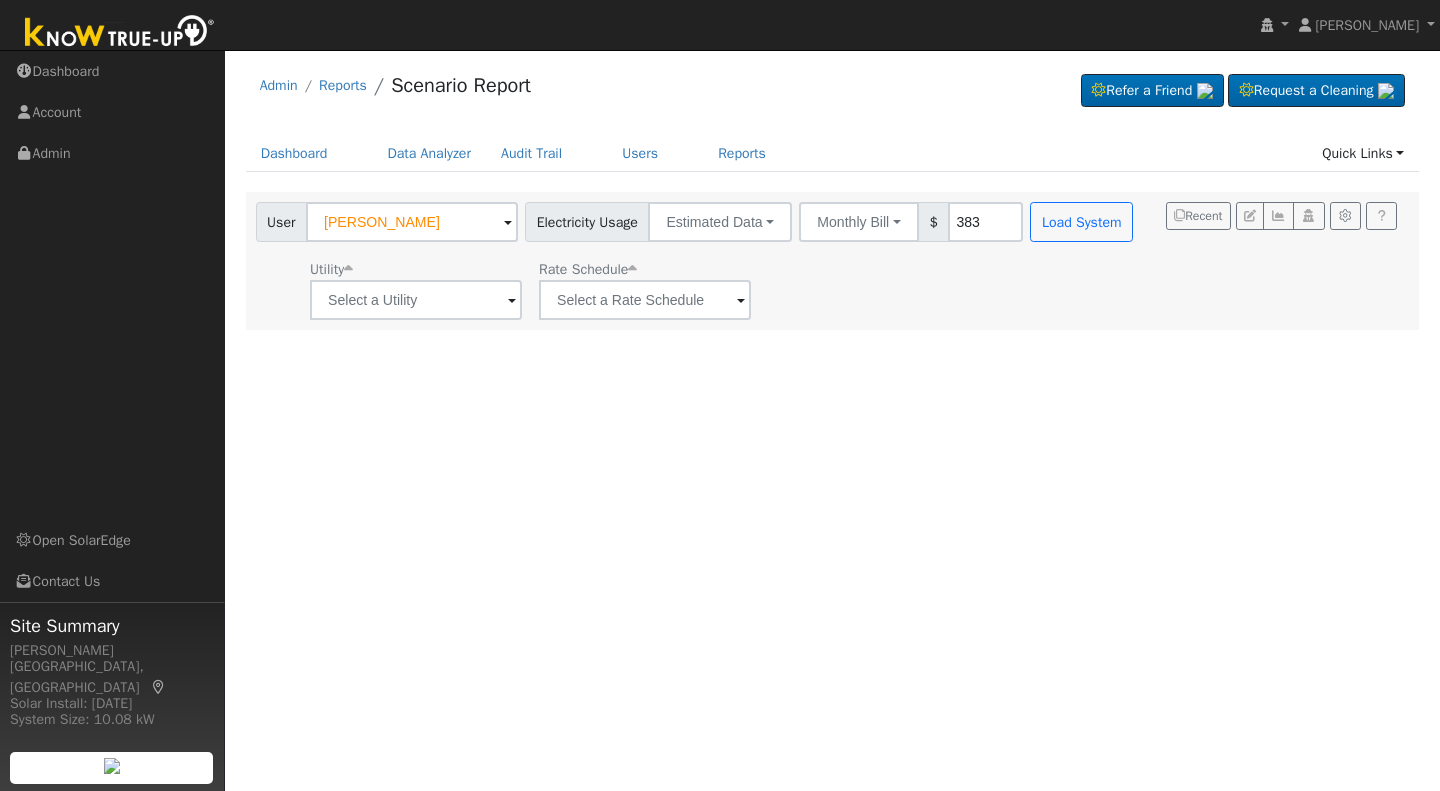 click at bounding box center [512, 301] 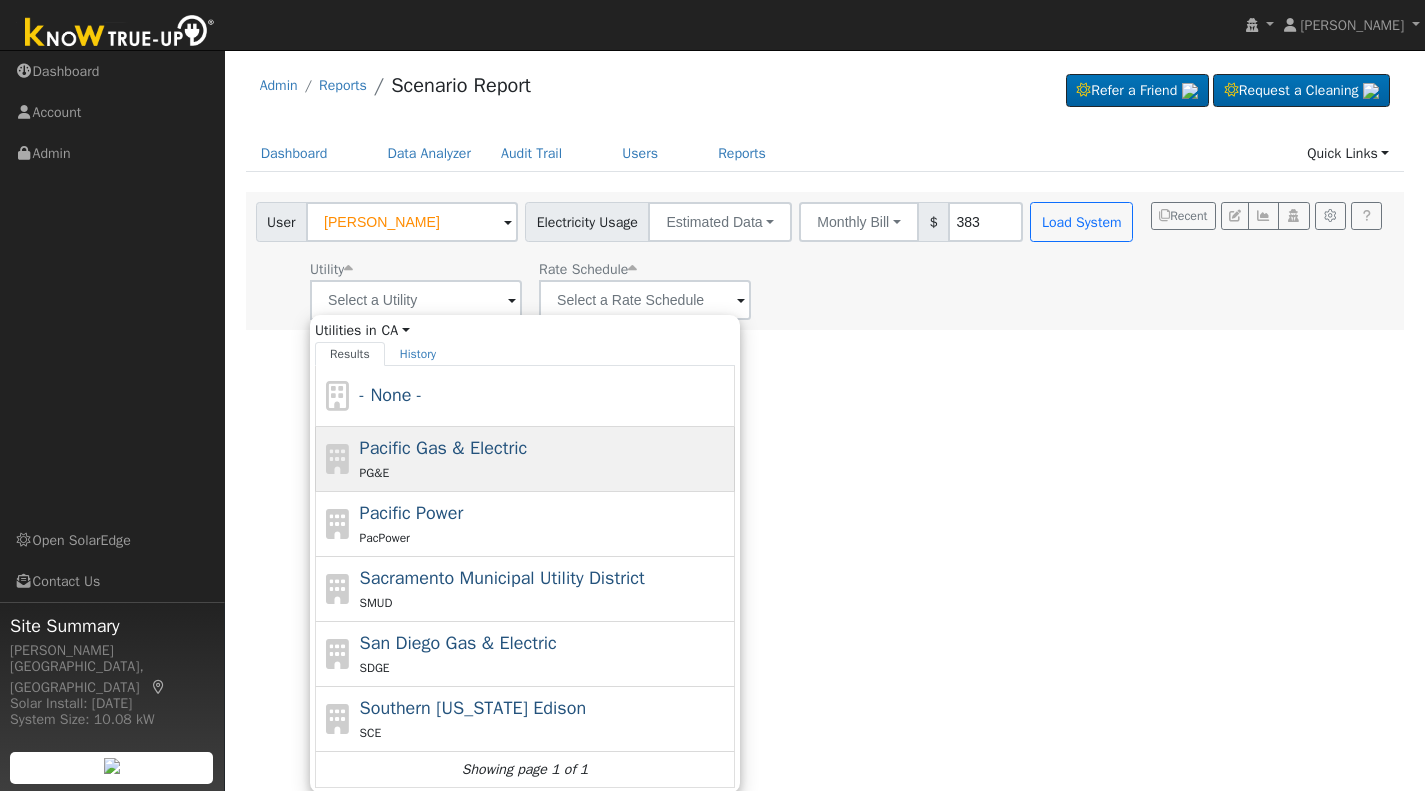 click on "Pacific Gas & Electric" at bounding box center [444, 448] 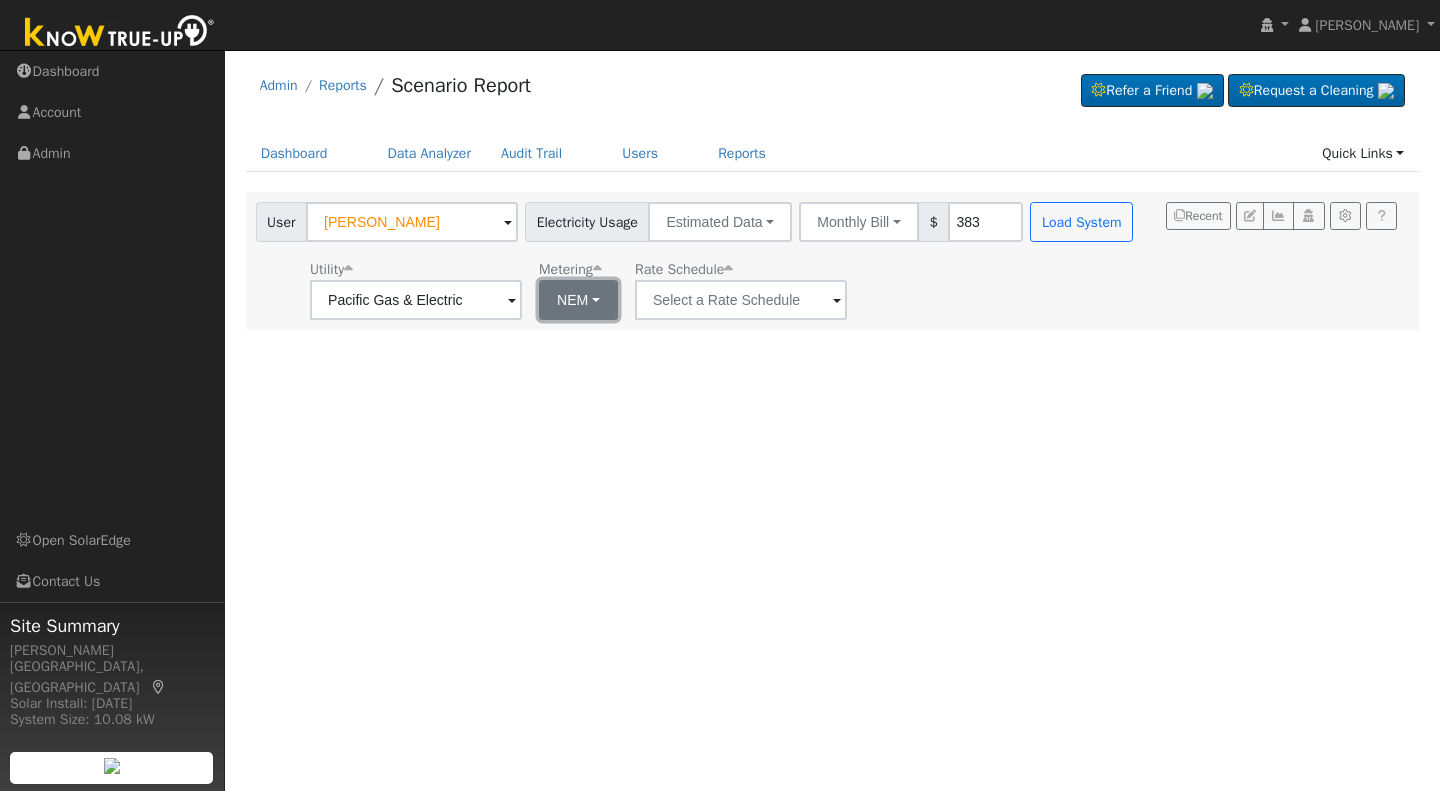 click on "NEM" at bounding box center [578, 300] 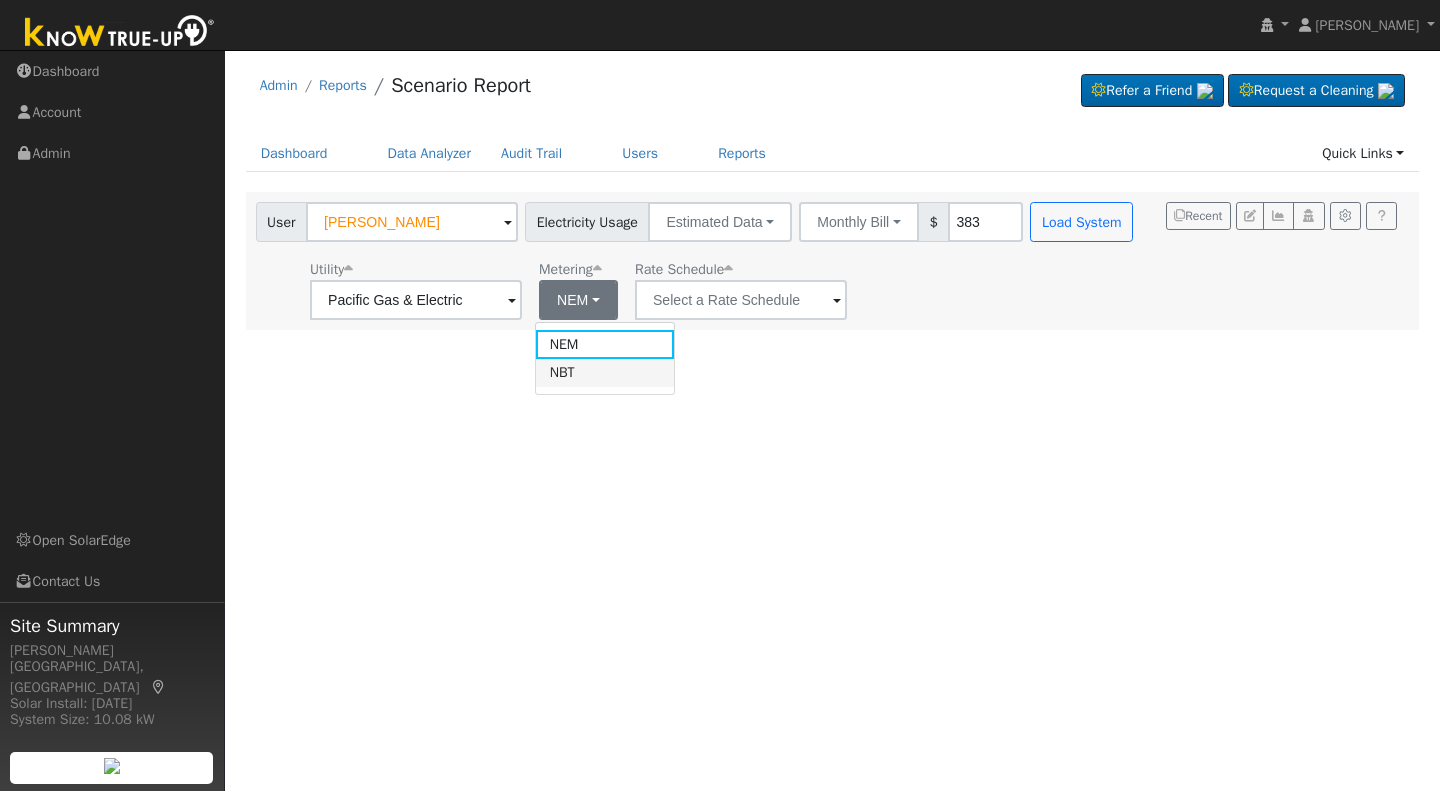 click on "NBT" at bounding box center [605, 373] 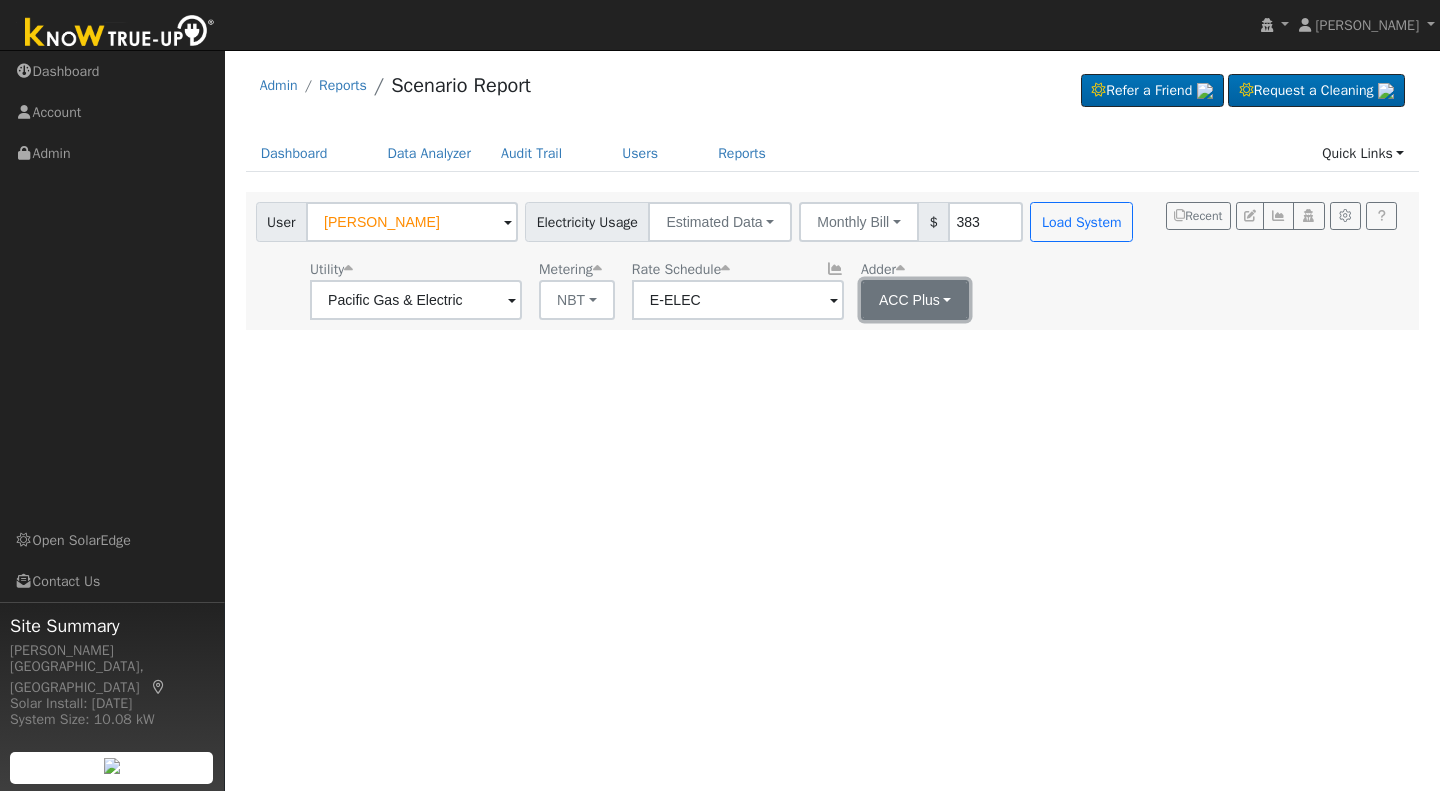 click on "ACC Plus" at bounding box center (915, 300) 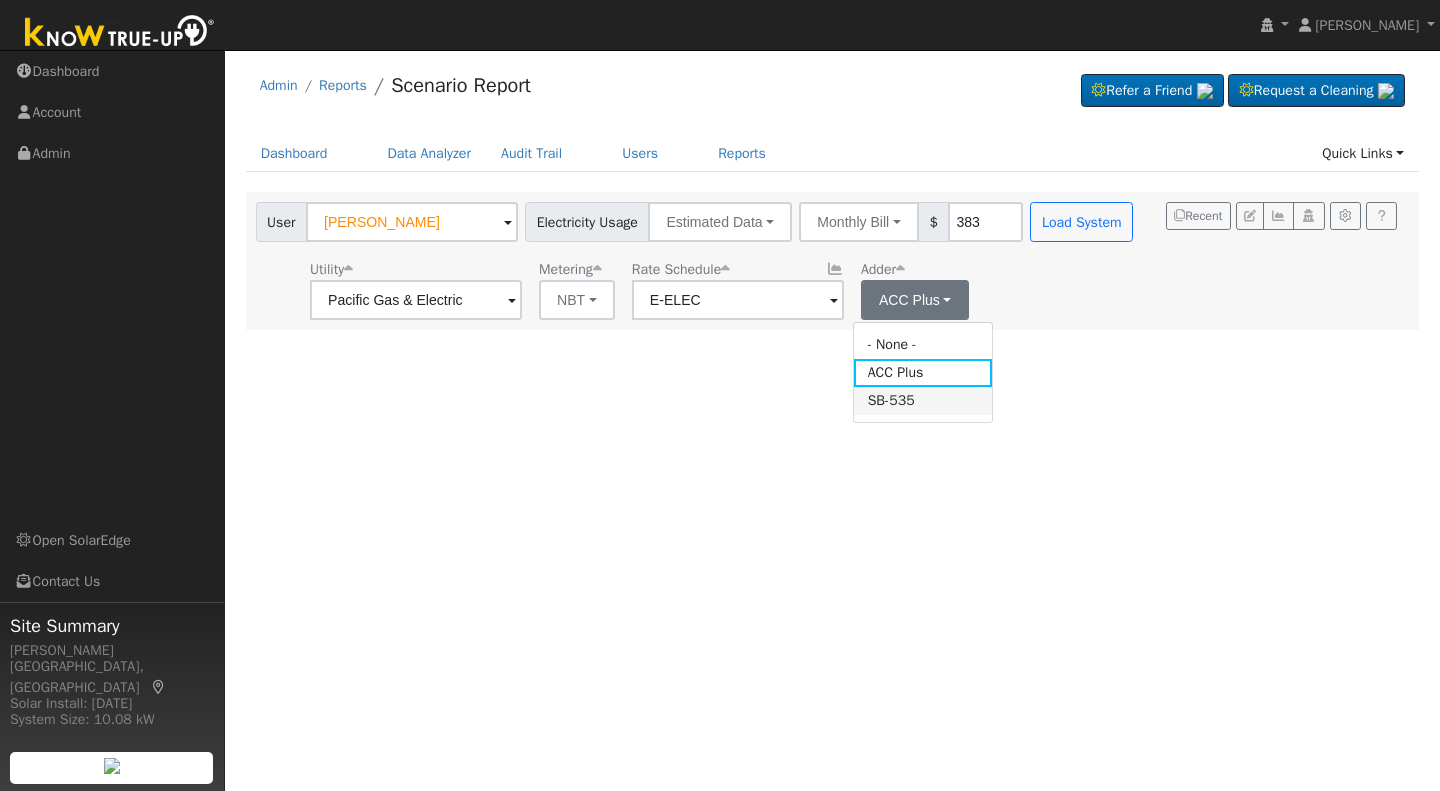click on "SB-535" at bounding box center [923, 401] 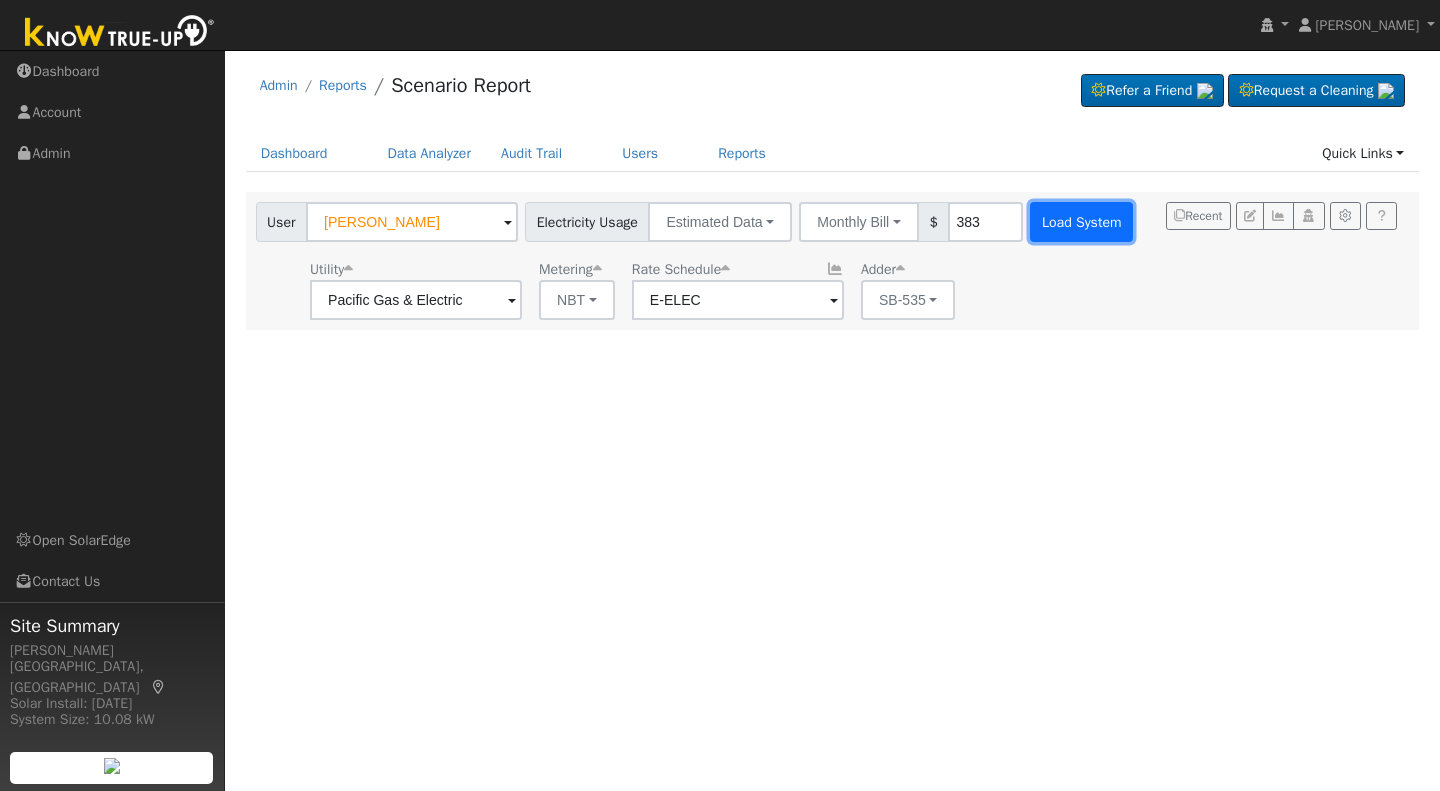 click on "Load System" at bounding box center (1081, 222) 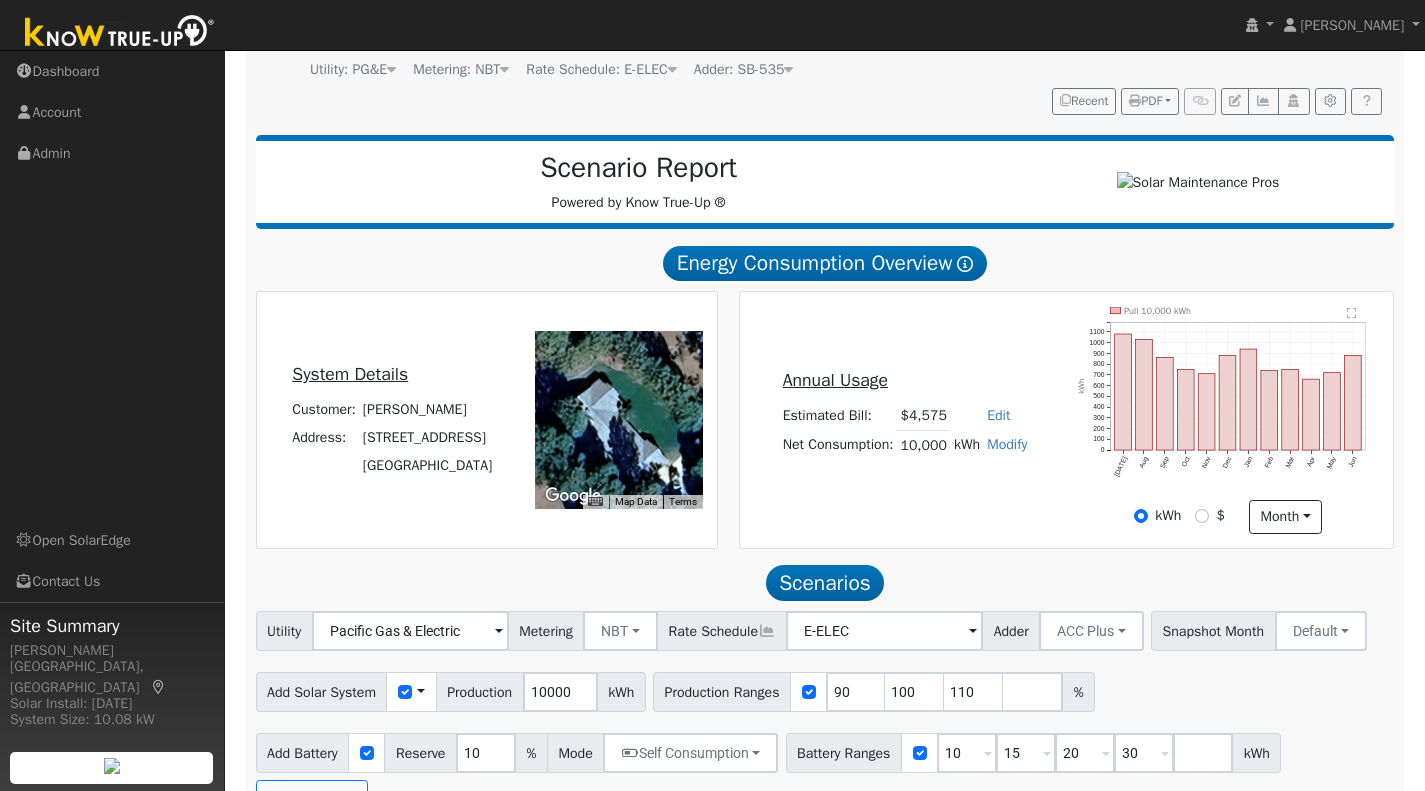 scroll, scrollTop: 257, scrollLeft: 0, axis: vertical 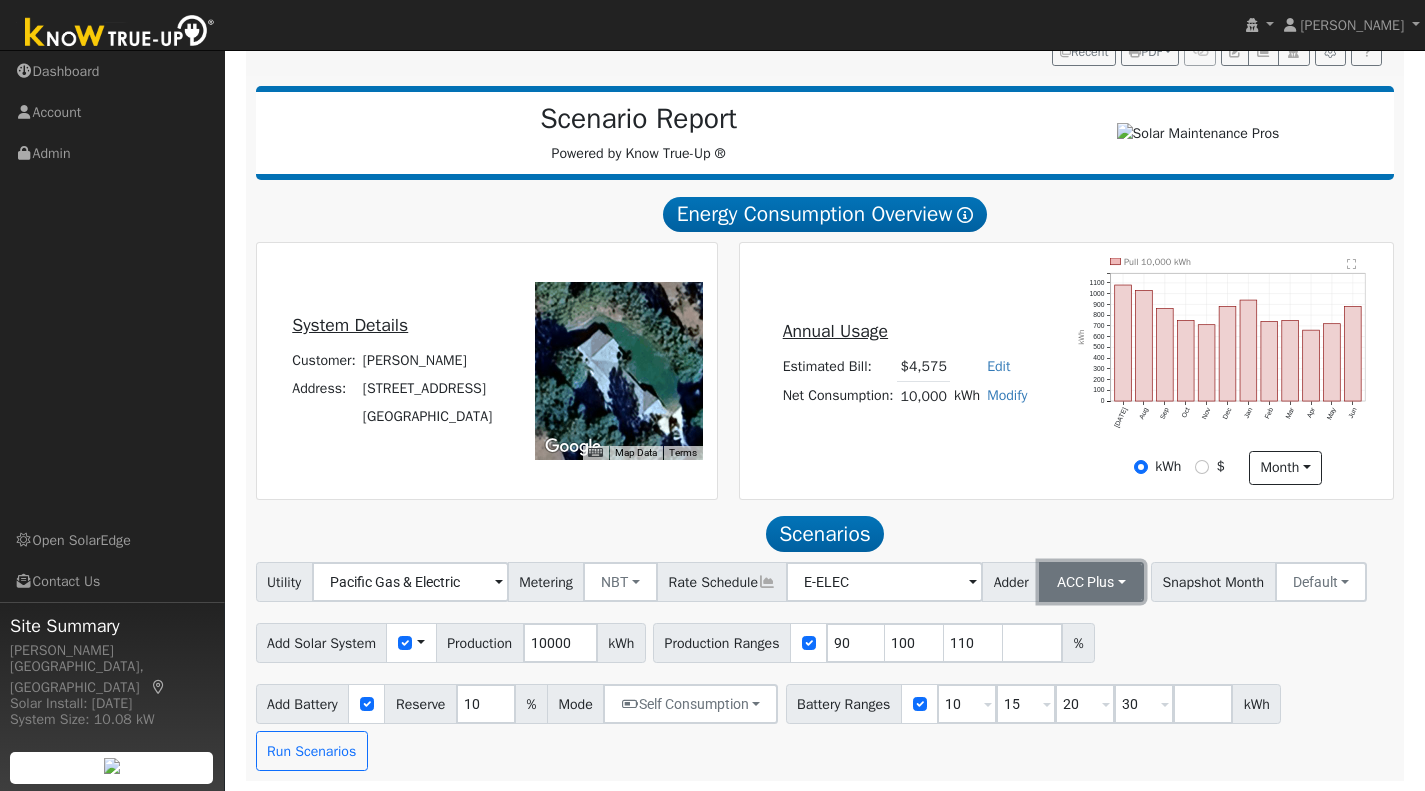 click on "ACC Plus" at bounding box center (1091, 582) 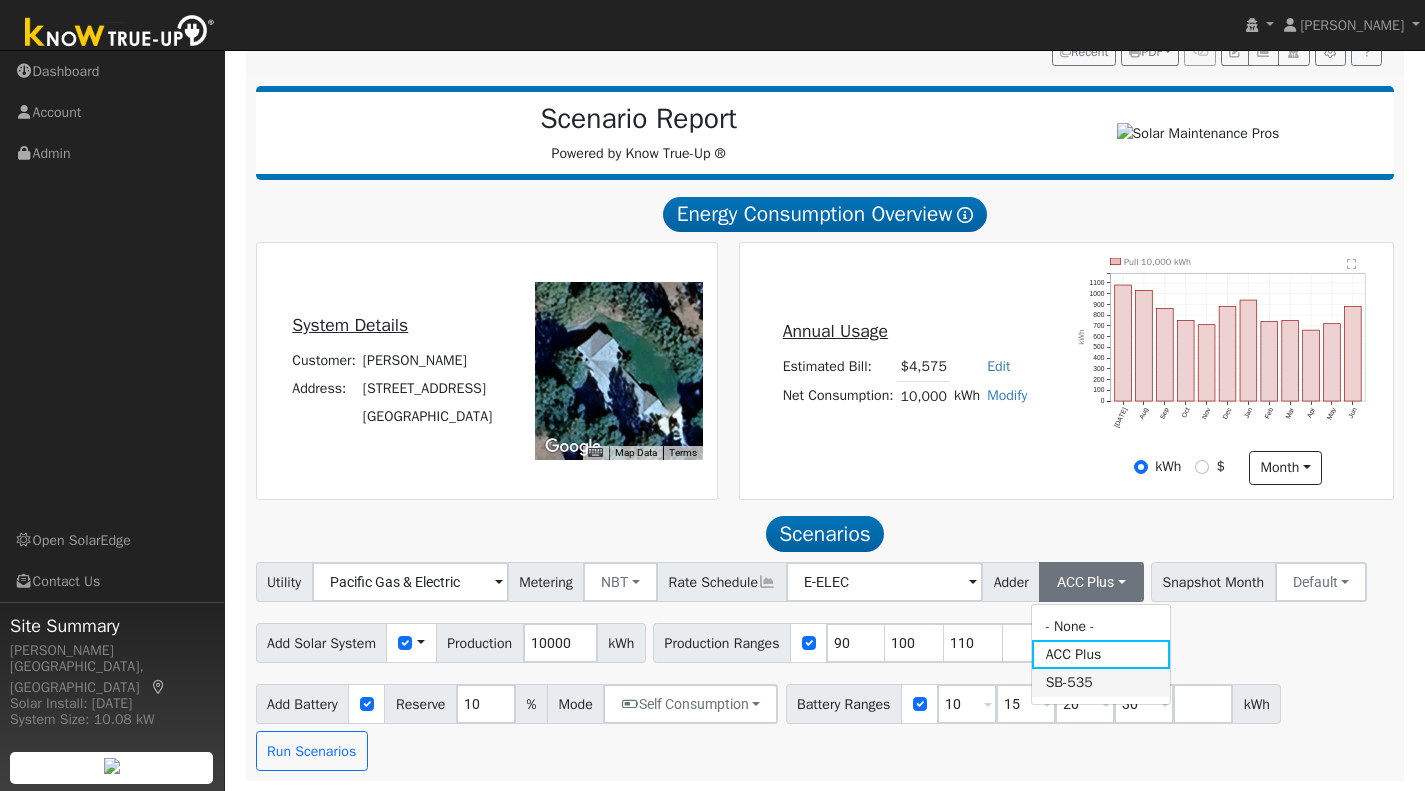 click on "SB-535" at bounding box center (1101, 683) 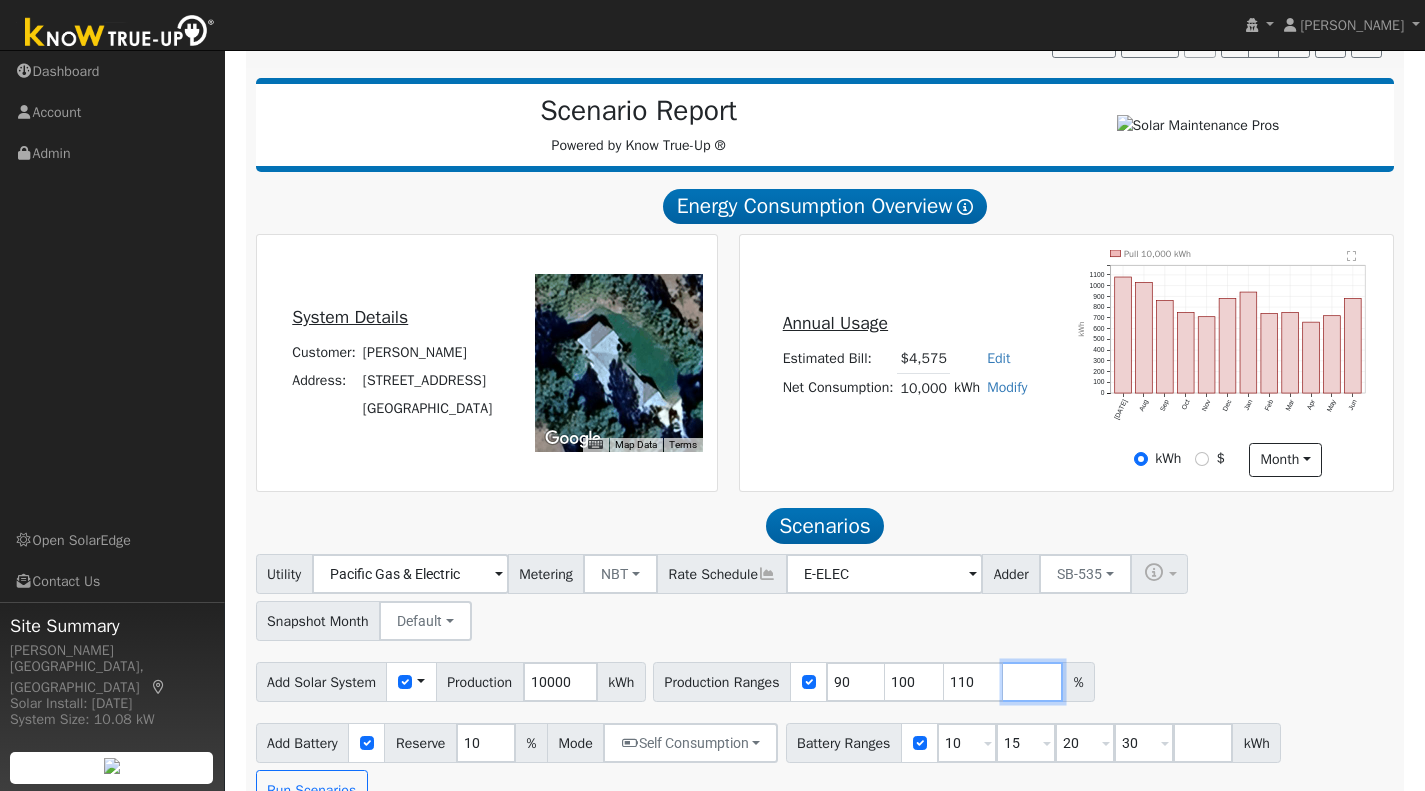 click at bounding box center [1033, 682] 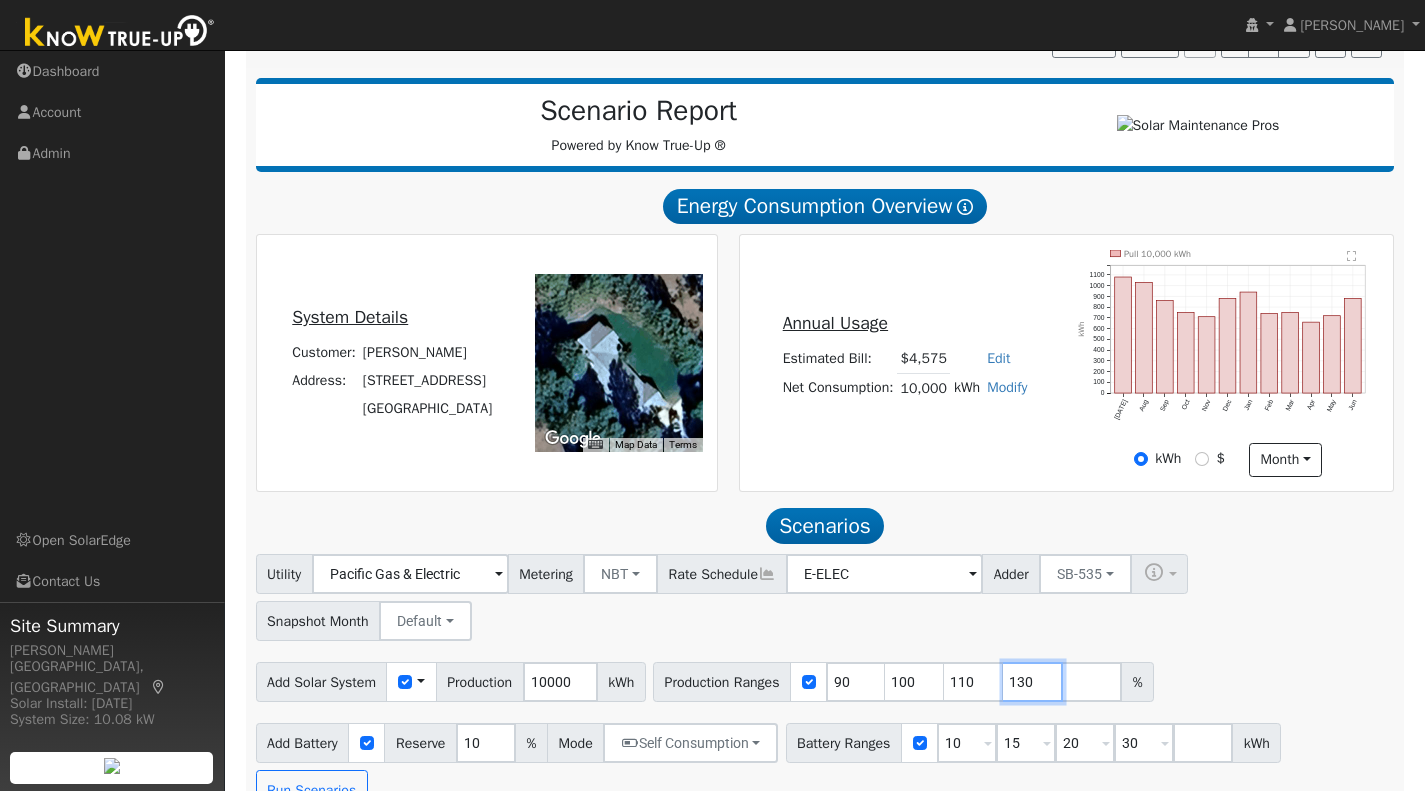 type on "130" 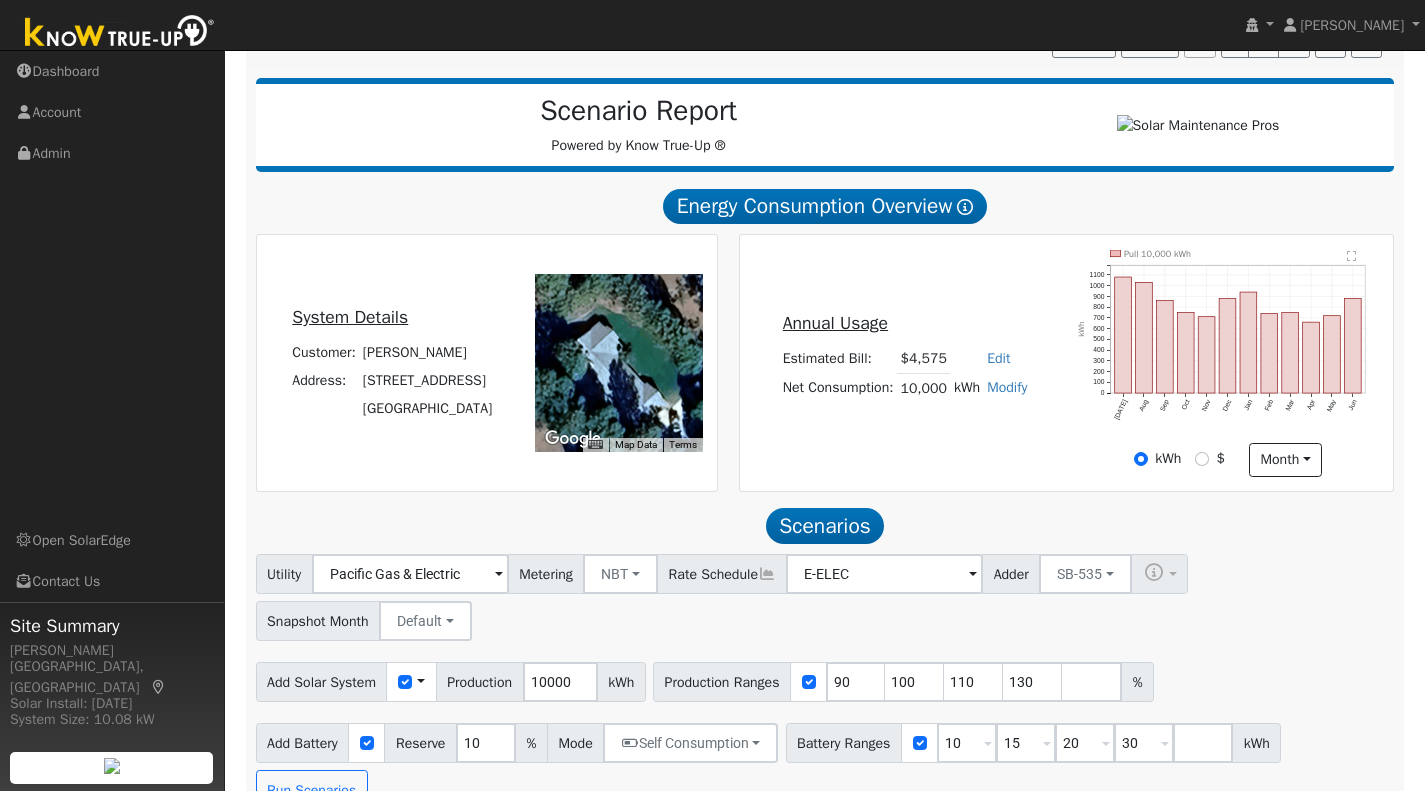 click on "Add Battery Reserve 10 % Mode  Self Consumption  Self Consumption  Peak Savings    ACC High Value Push    Backup Battery Ranges 10 Overrides Reserve % Mode  None None  Self Consumption  Peak Savings    ACC High Value Push    Backup 15 Overrides Reserve % Mode  None None  Self Consumption  Peak Savings    ACC High Value Push    Backup 20 Overrides Reserve % Mode  None None  Self Consumption  Peak Savings    ACC High Value Push    Backup 30 Overrides Reserve % Mode  None None  Self Consumption  Peak Savings    ACC High Value Push    Backup kWh Run Scenarios" at bounding box center [825, 763] 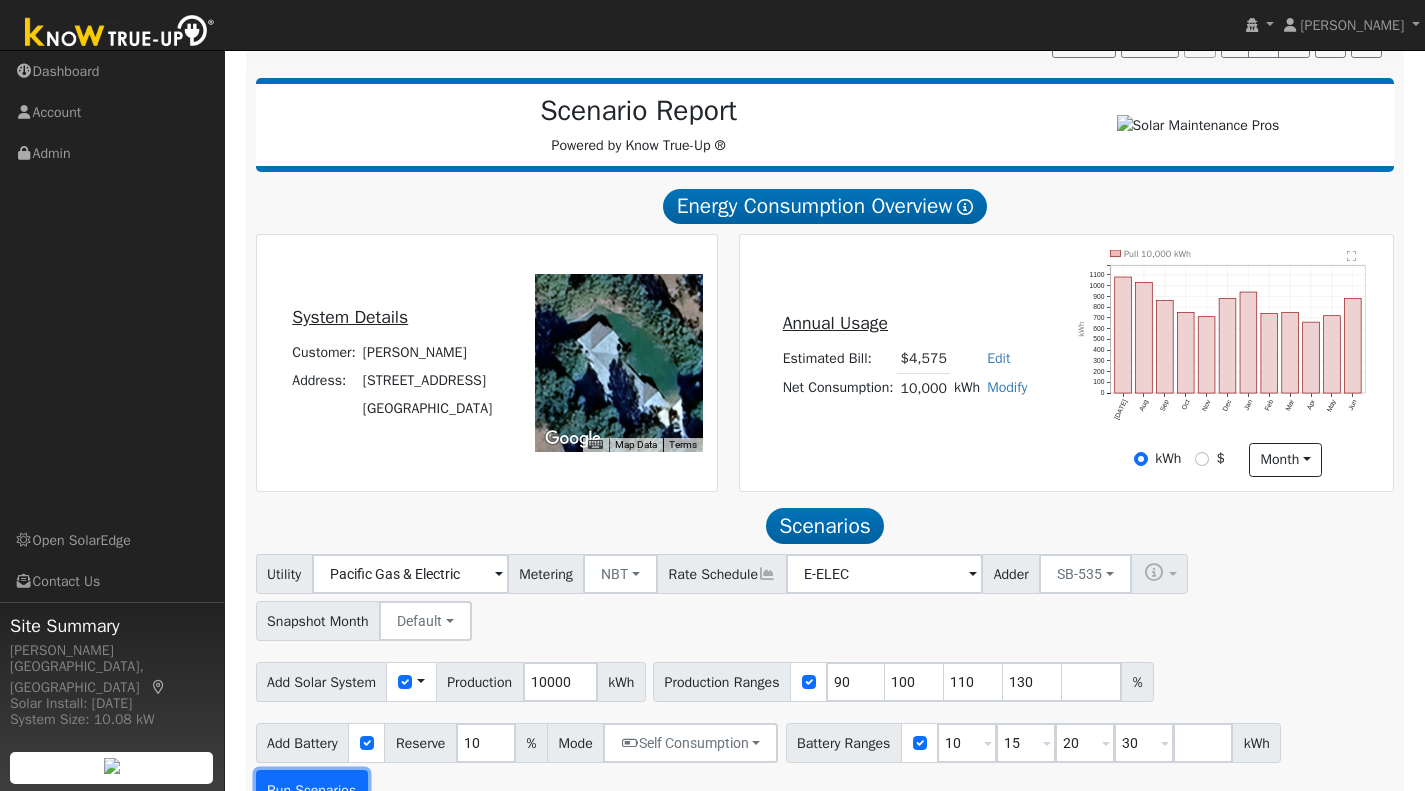 click on "Run Scenarios" at bounding box center (312, 790) 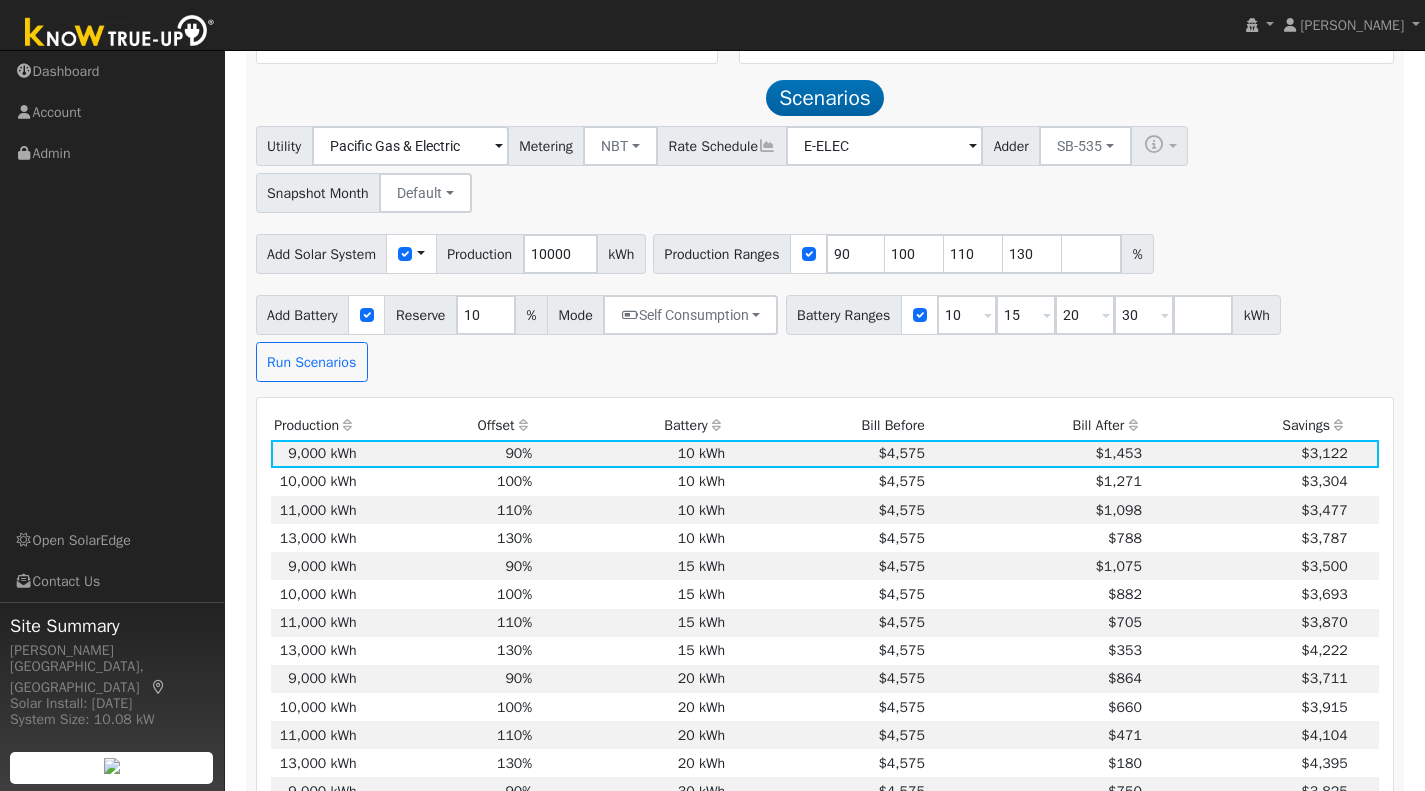 scroll, scrollTop: 711, scrollLeft: 0, axis: vertical 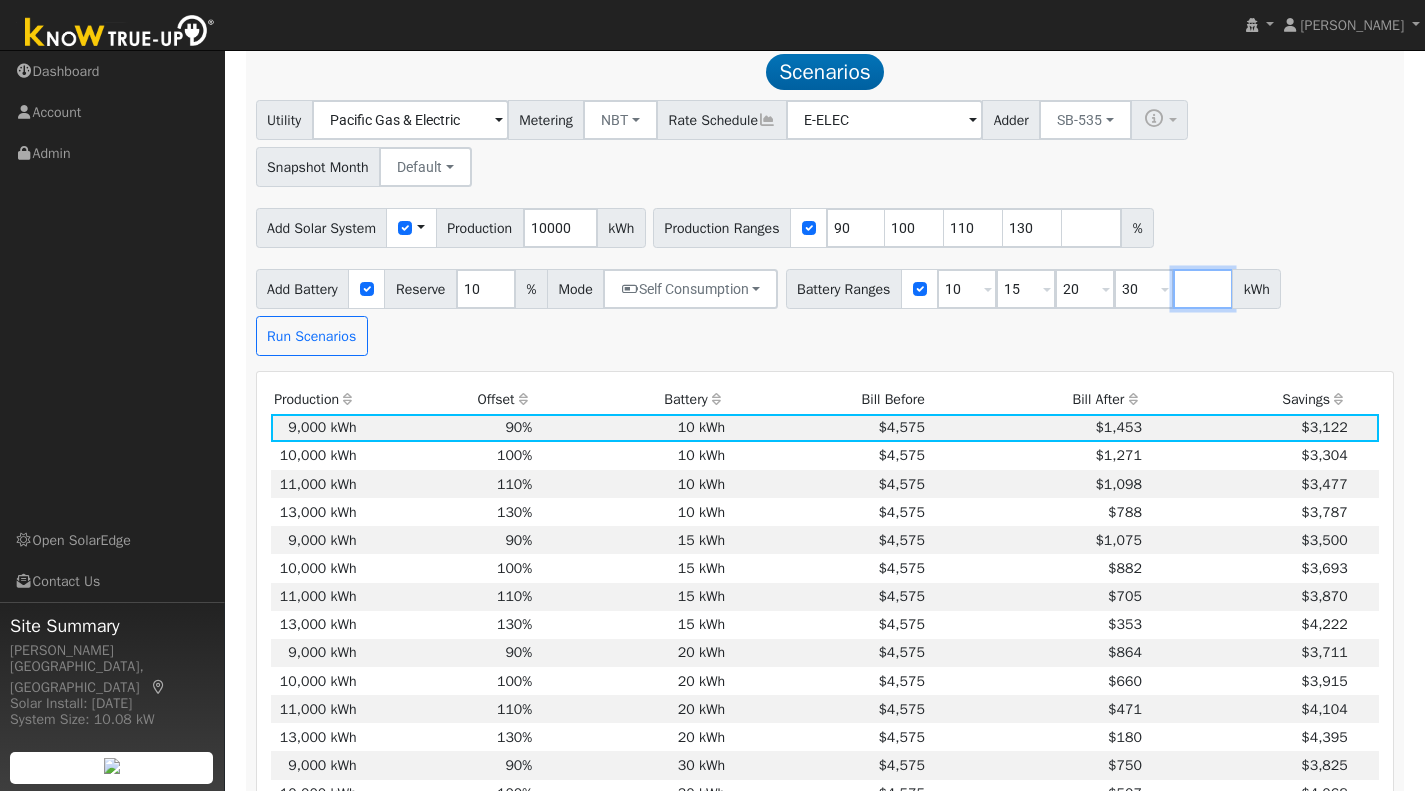 click at bounding box center (1203, 289) 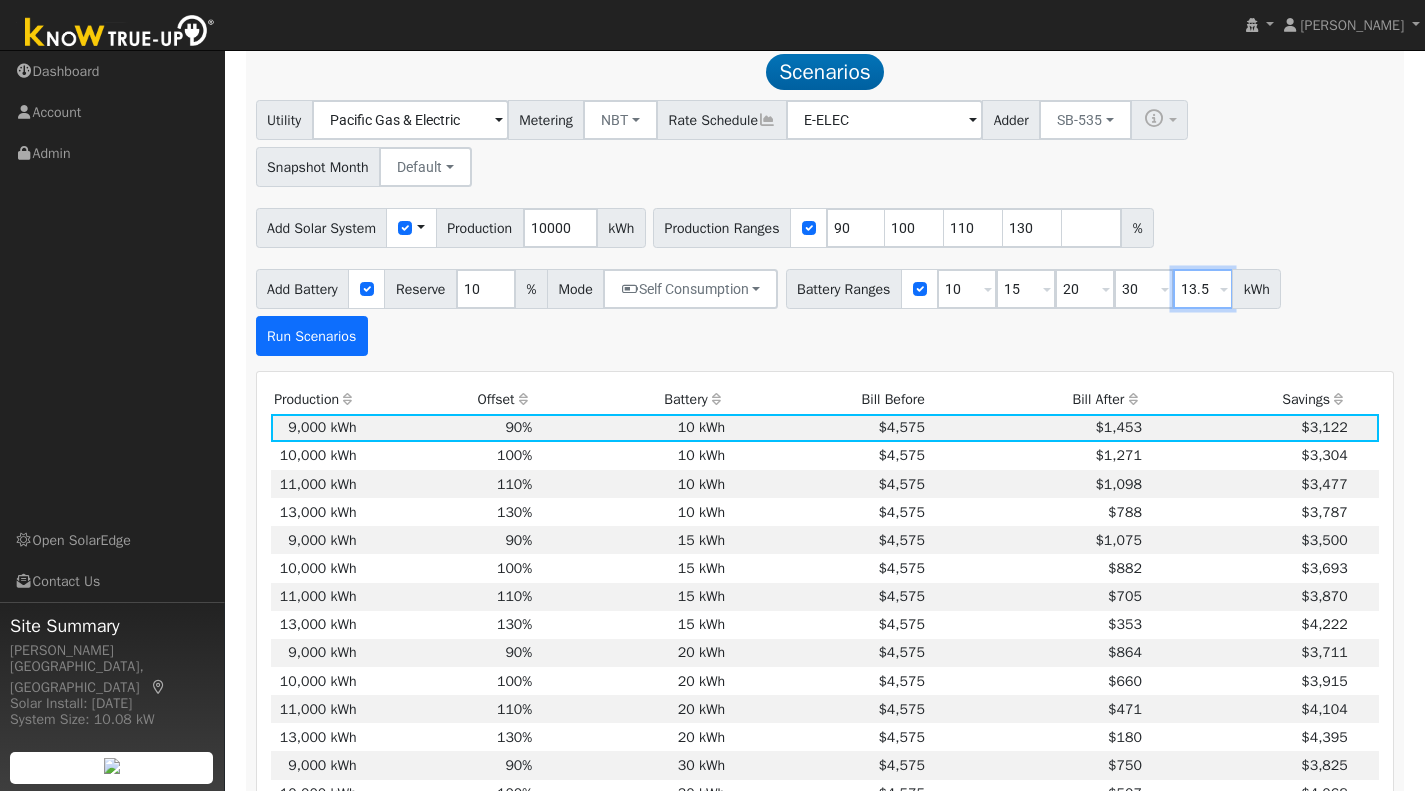 type on "13.5" 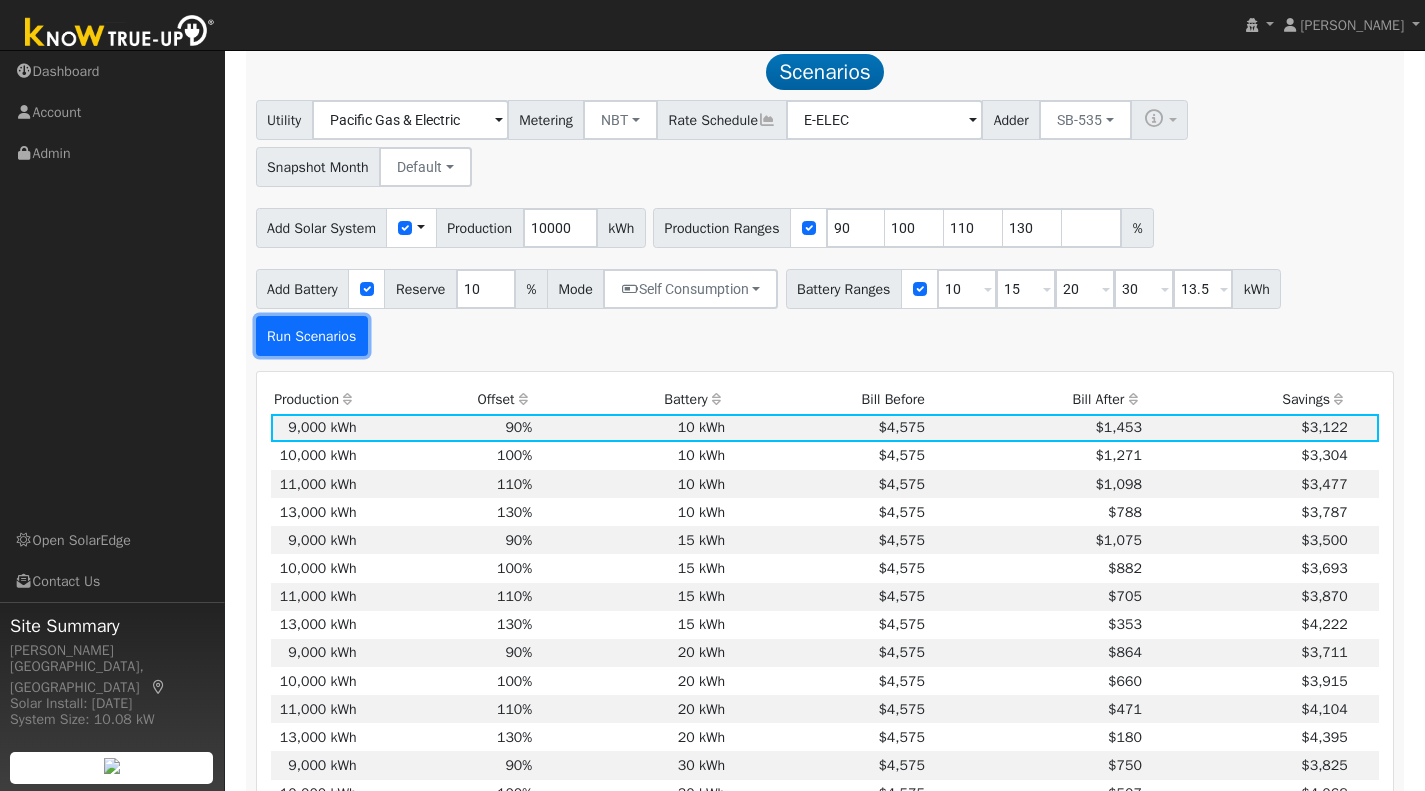 type on "13.5" 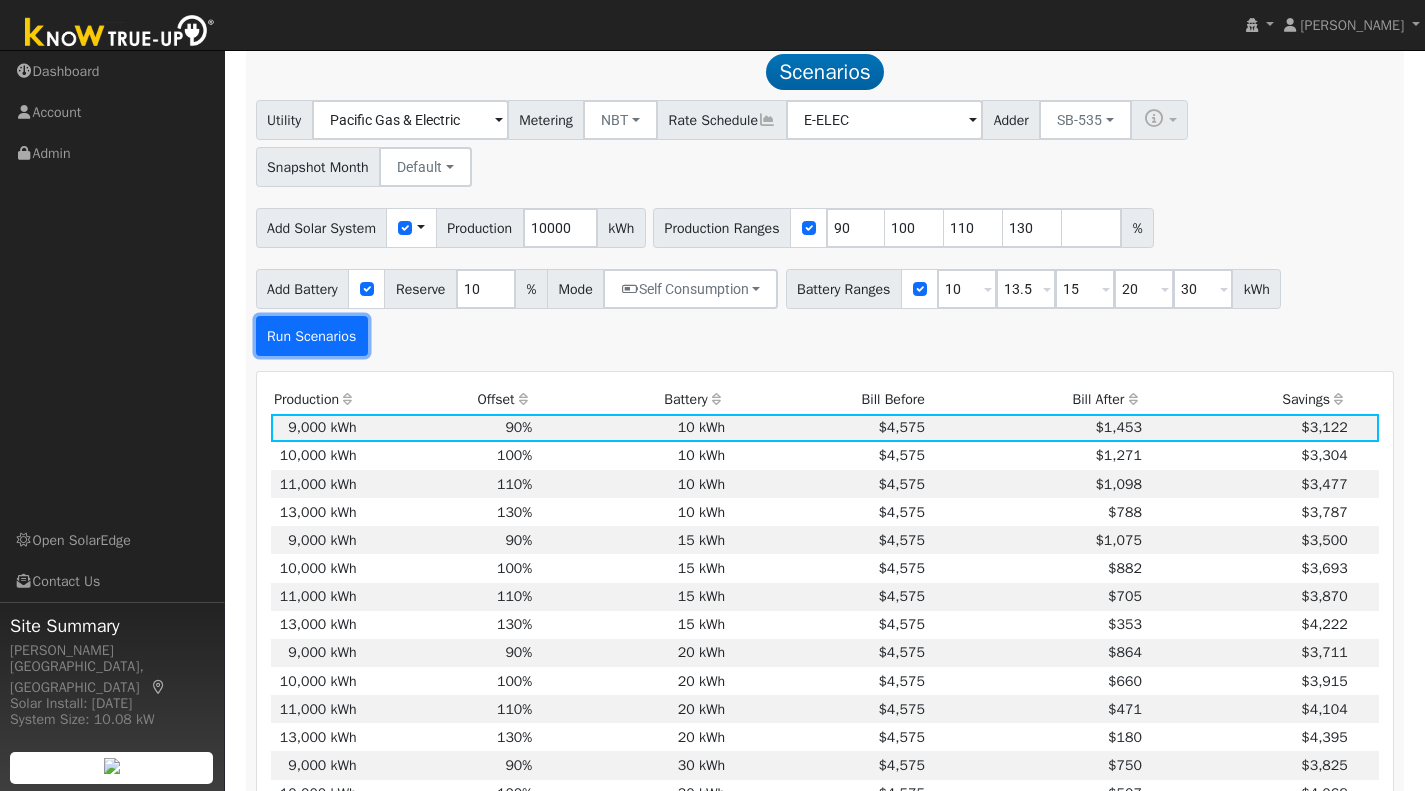 click on "Run Scenarios" at bounding box center (312, 336) 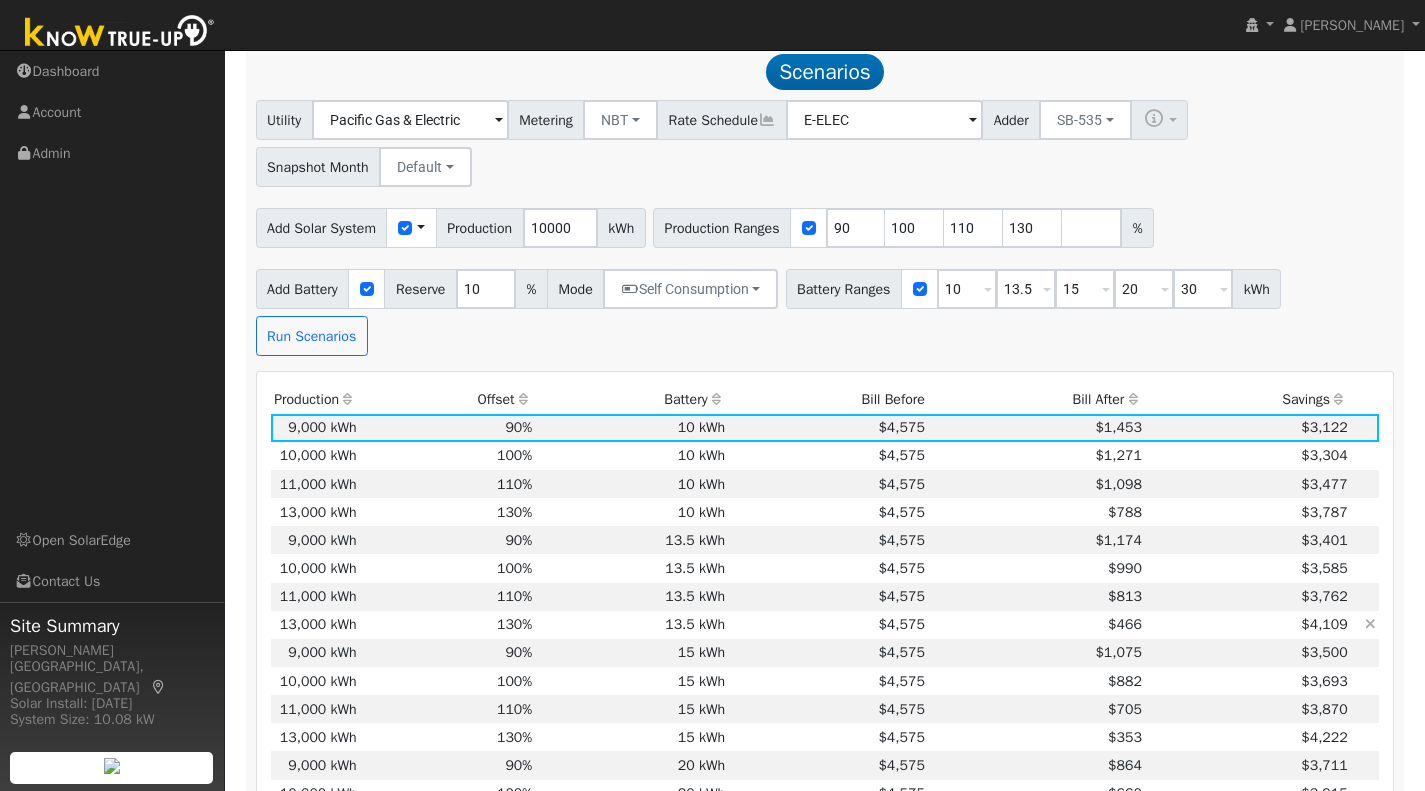 click on "13.5 kWh" at bounding box center [632, 625] 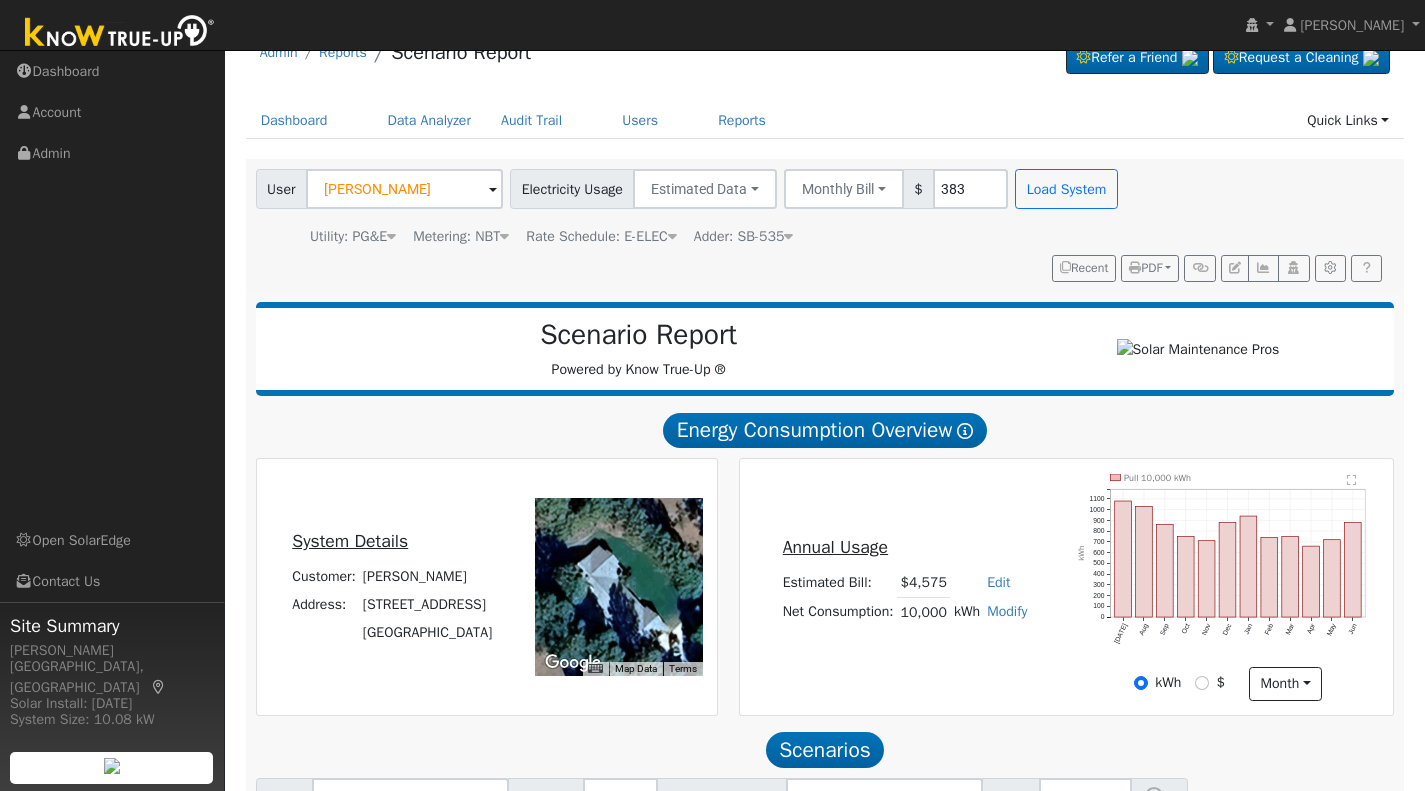 scroll, scrollTop: 0, scrollLeft: 0, axis: both 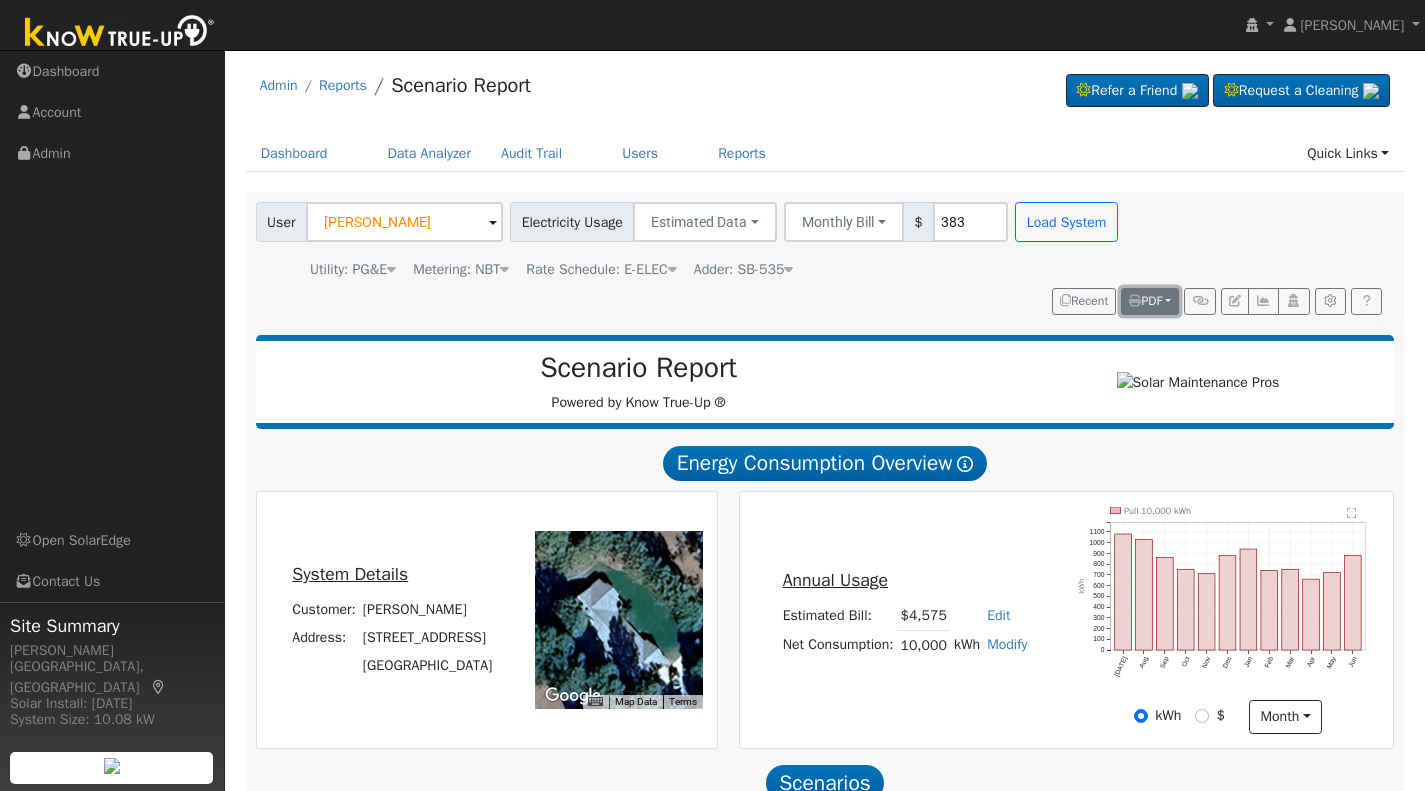 click on "PDF" at bounding box center [1145, 301] 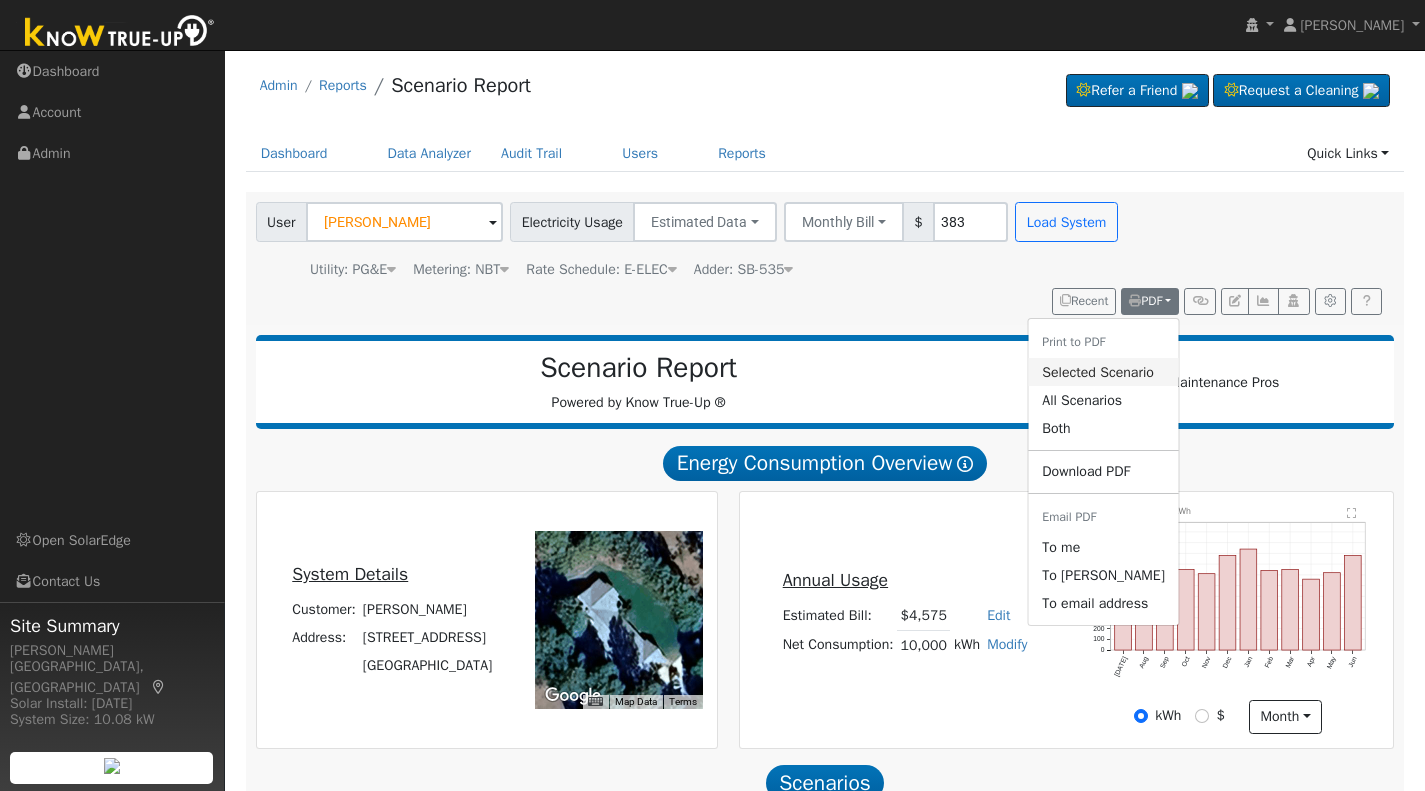 click on "Selected Scenario" at bounding box center [1103, 372] 